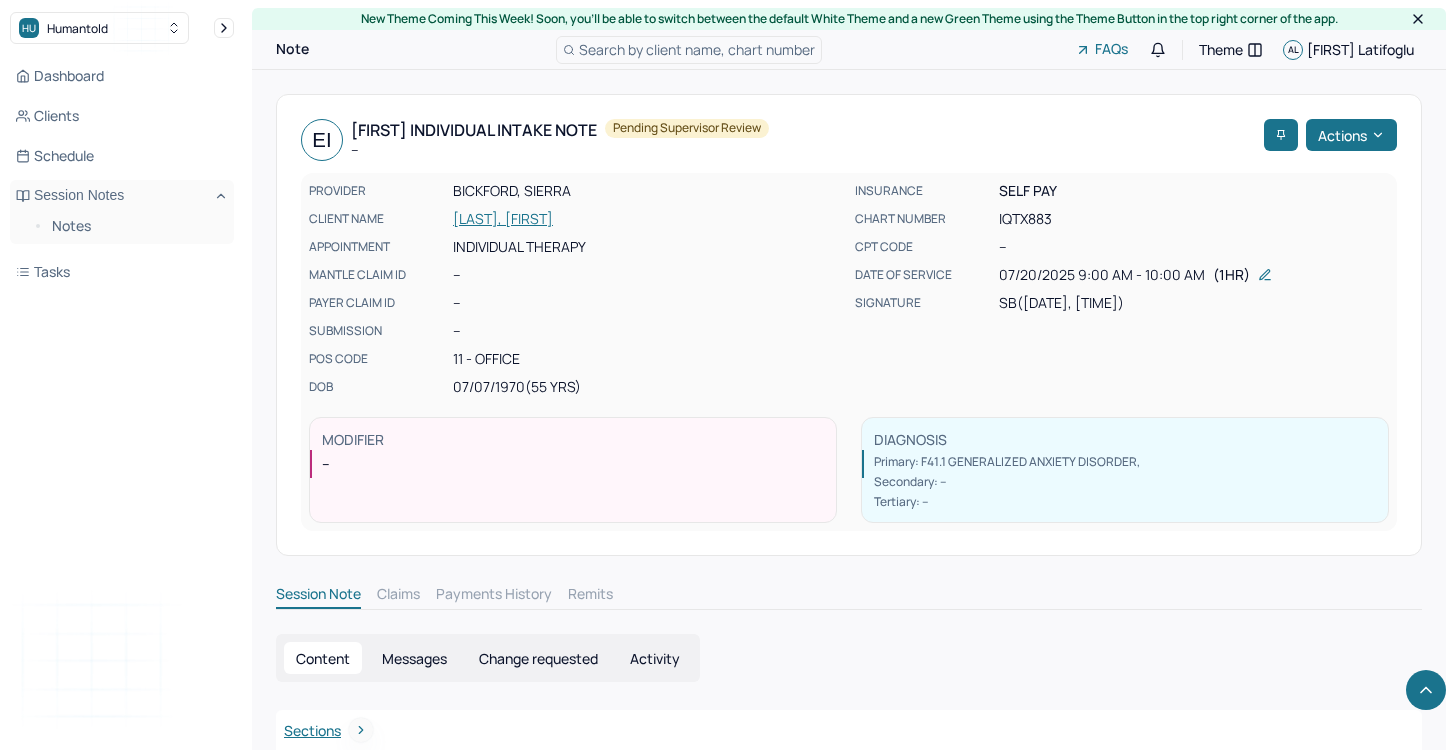 scroll, scrollTop: 10010, scrollLeft: 0, axis: vertical 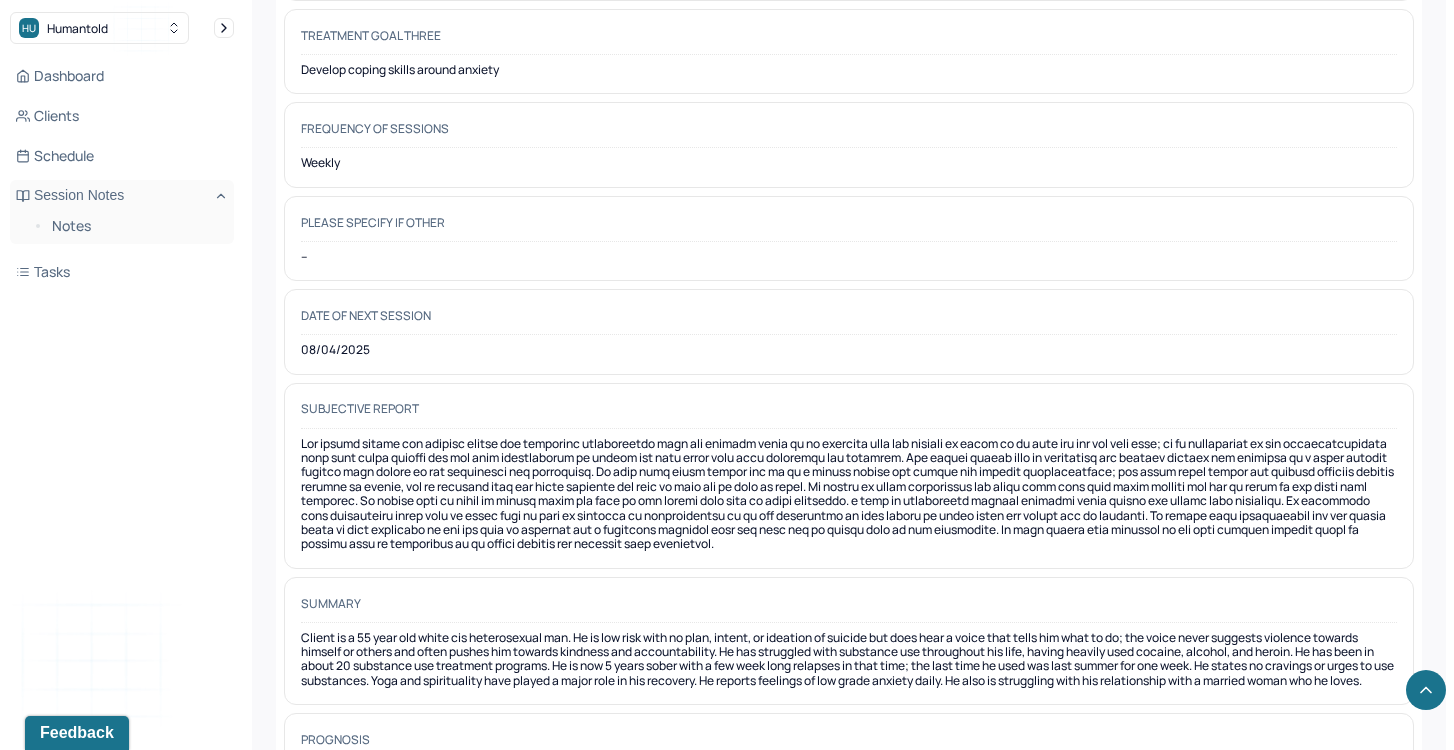 click at bounding box center (849, 494) 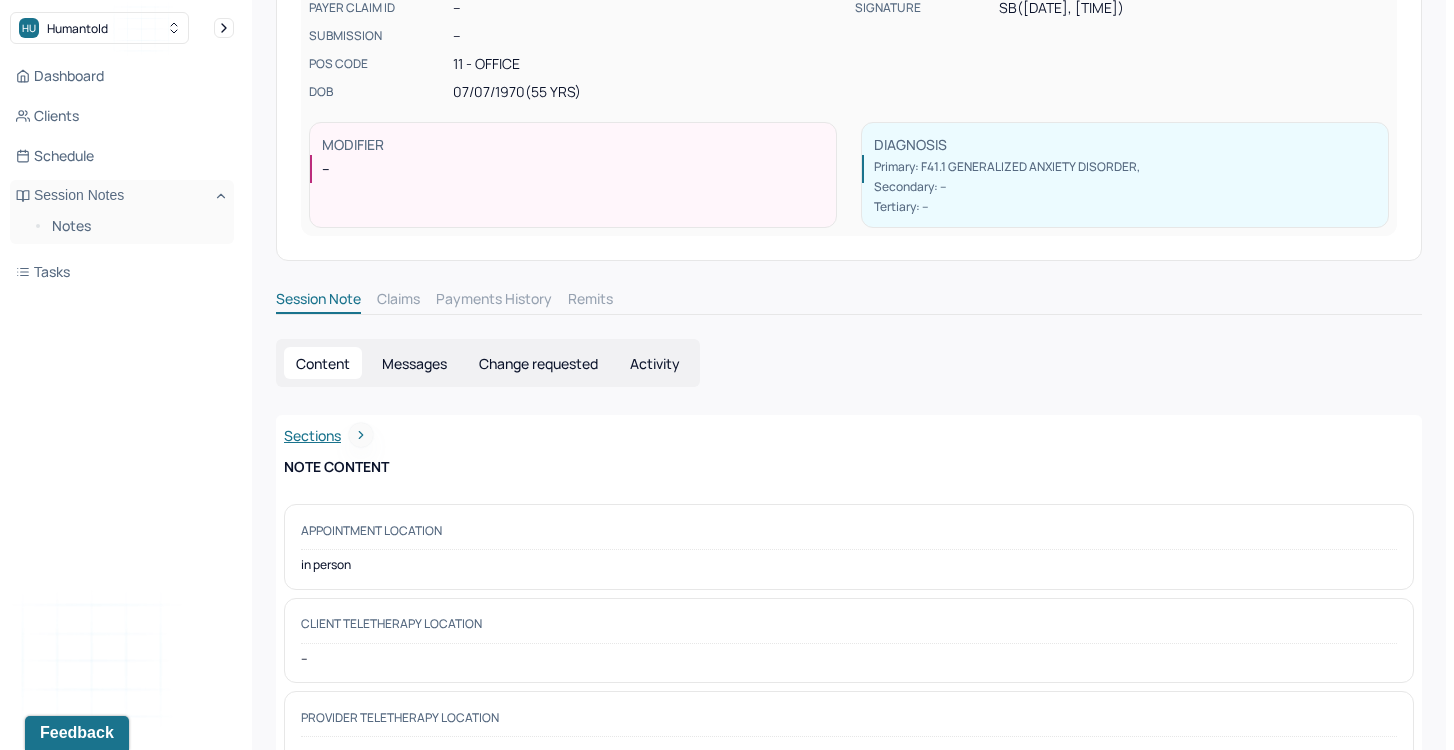 scroll, scrollTop: 0, scrollLeft: 0, axis: both 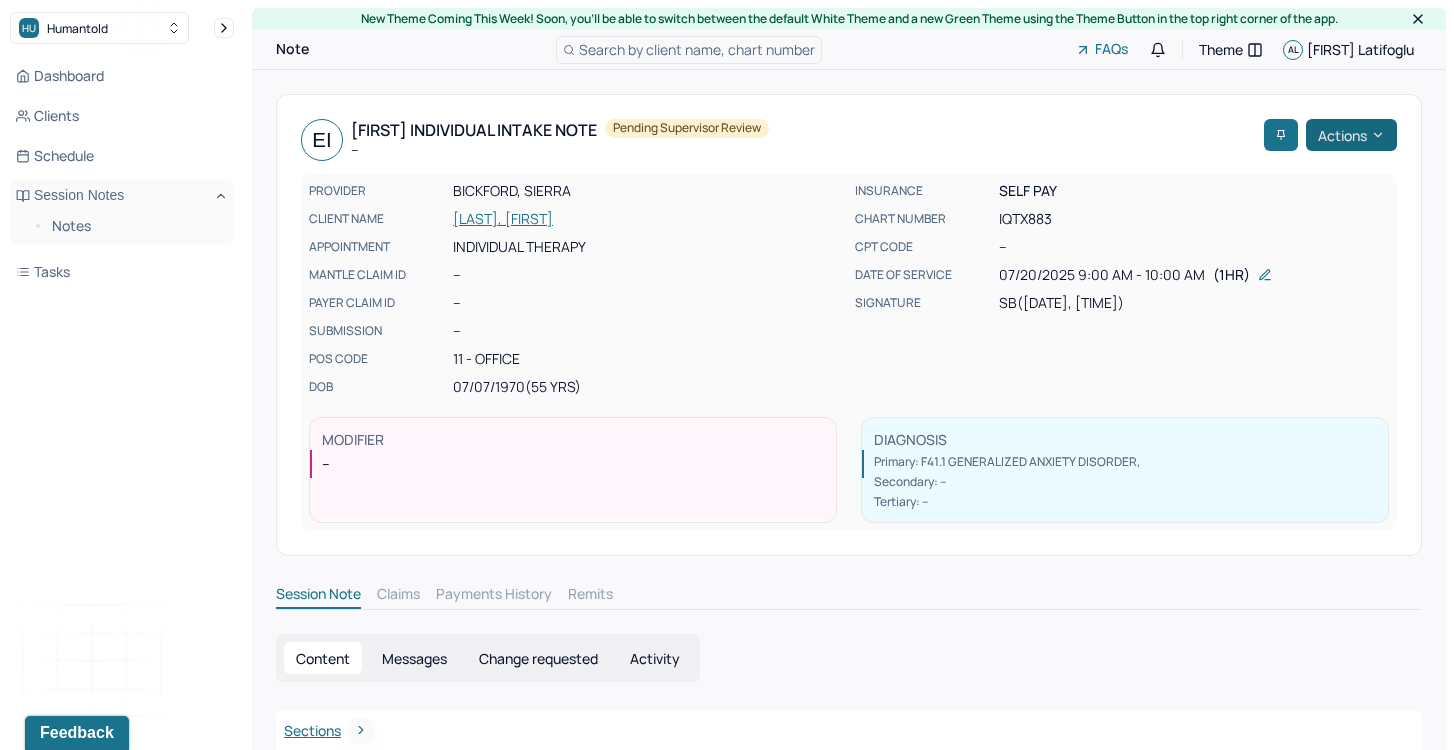 click on "Actions" at bounding box center (1351, 135) 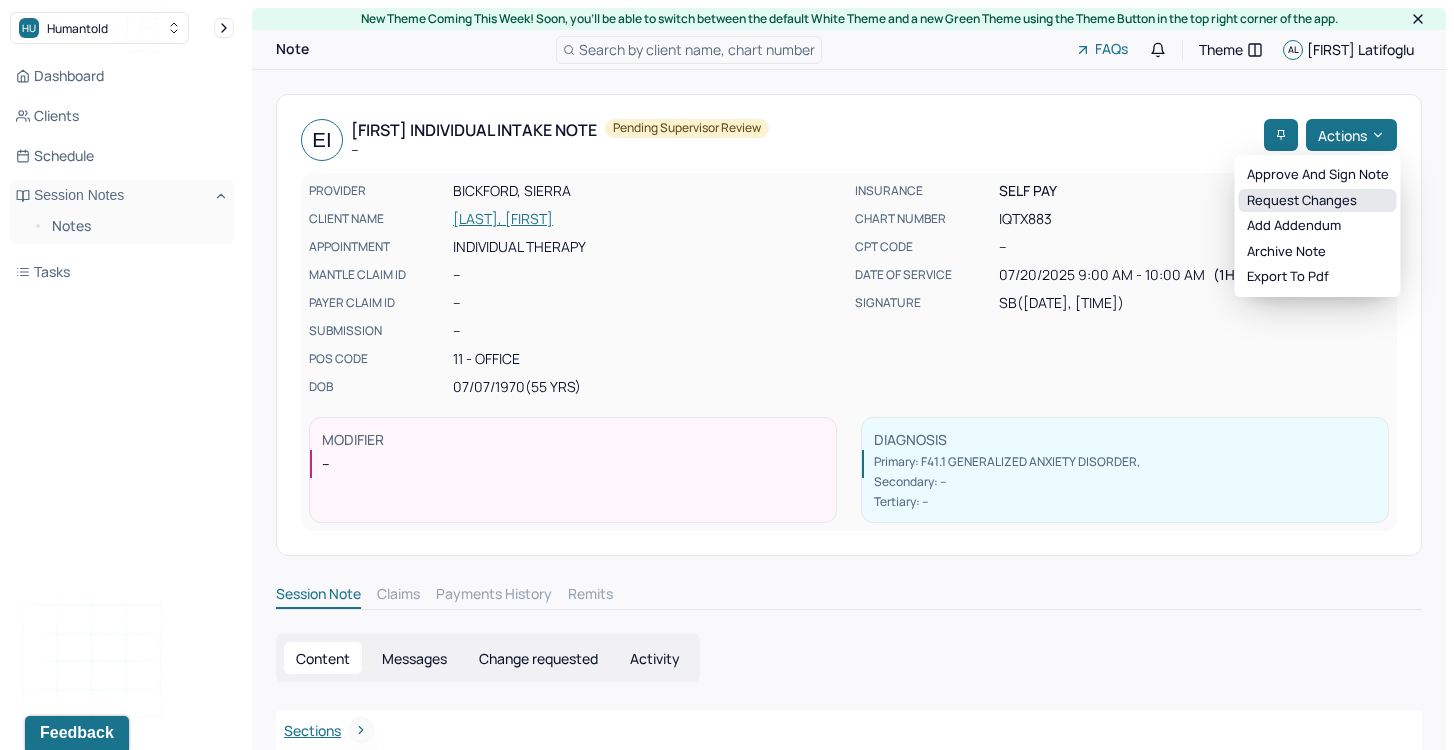 click on "Request changes" at bounding box center [1318, 201] 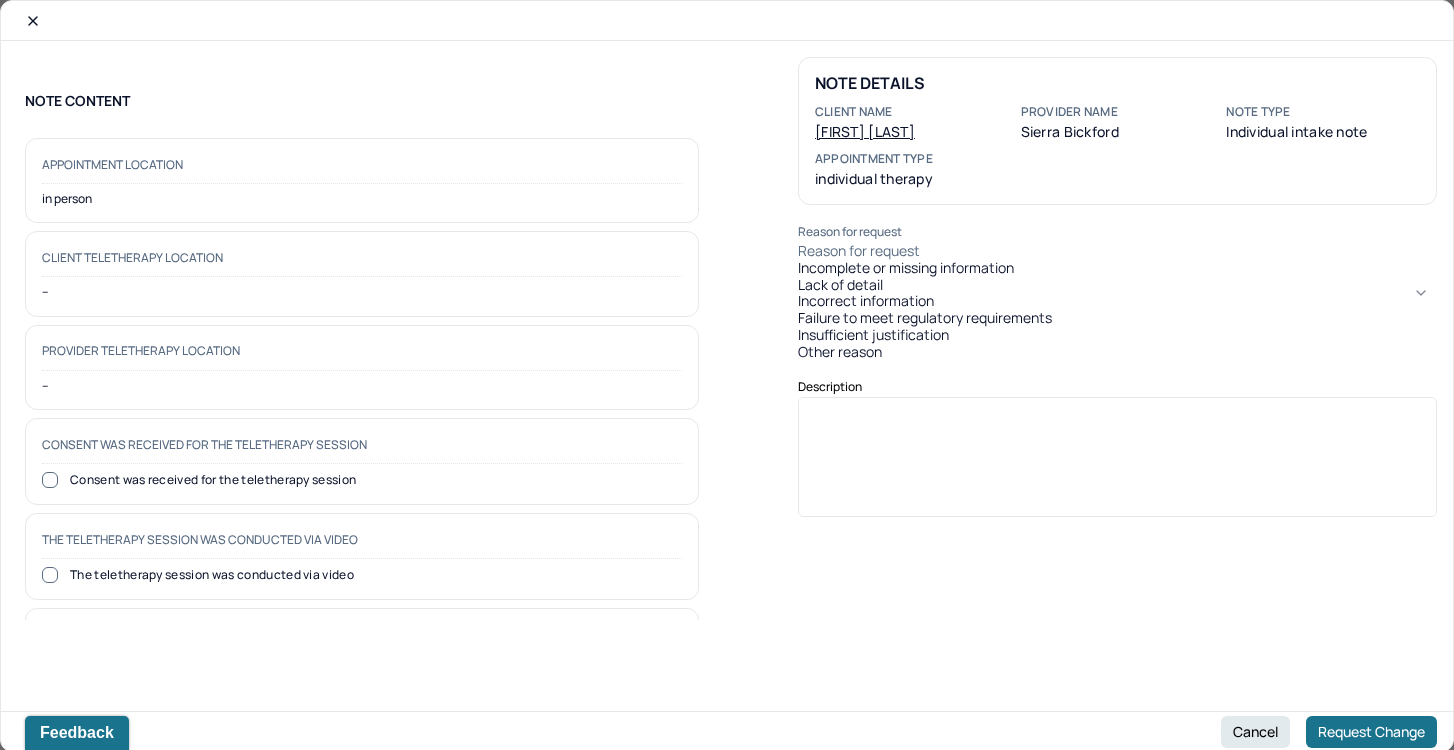 click on "Reason for request" at bounding box center [859, 251] 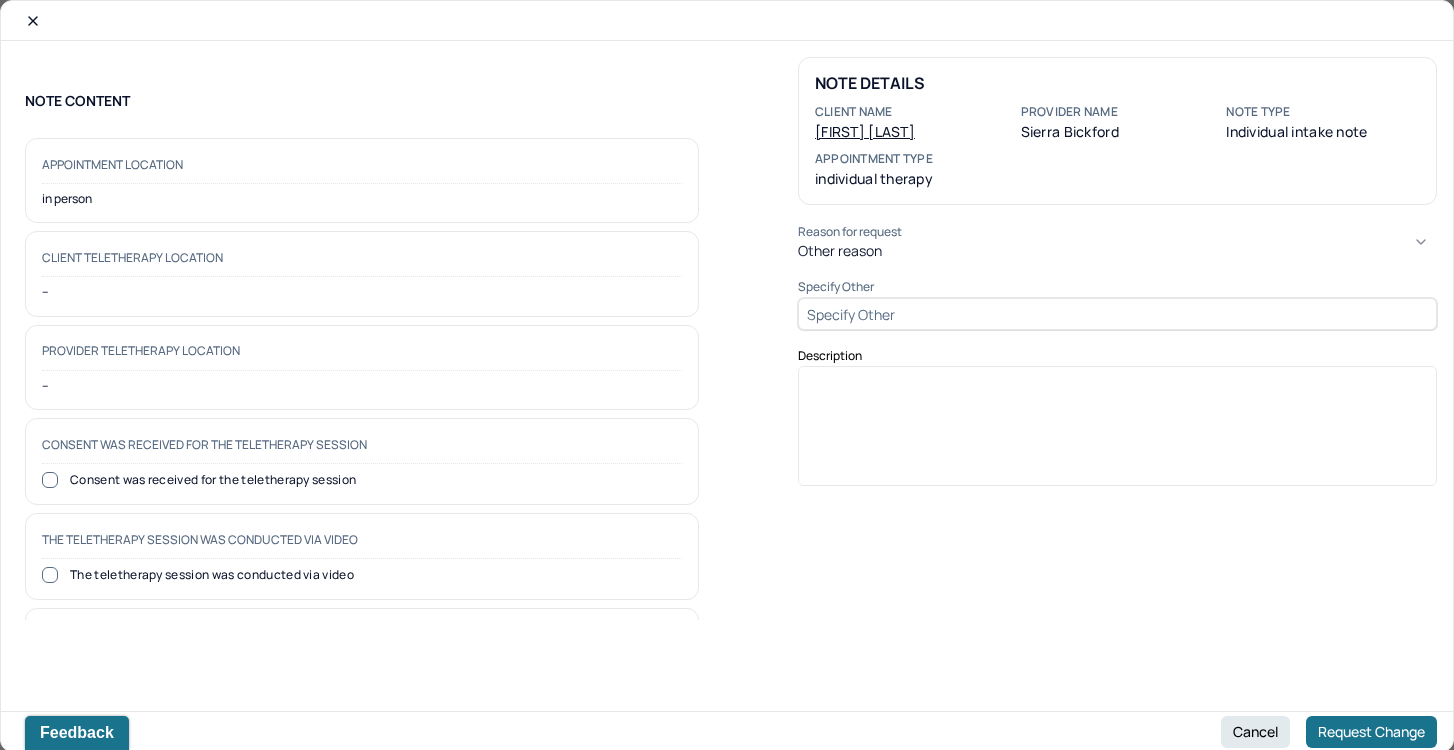 click on "Description" at bounding box center (1117, 356) 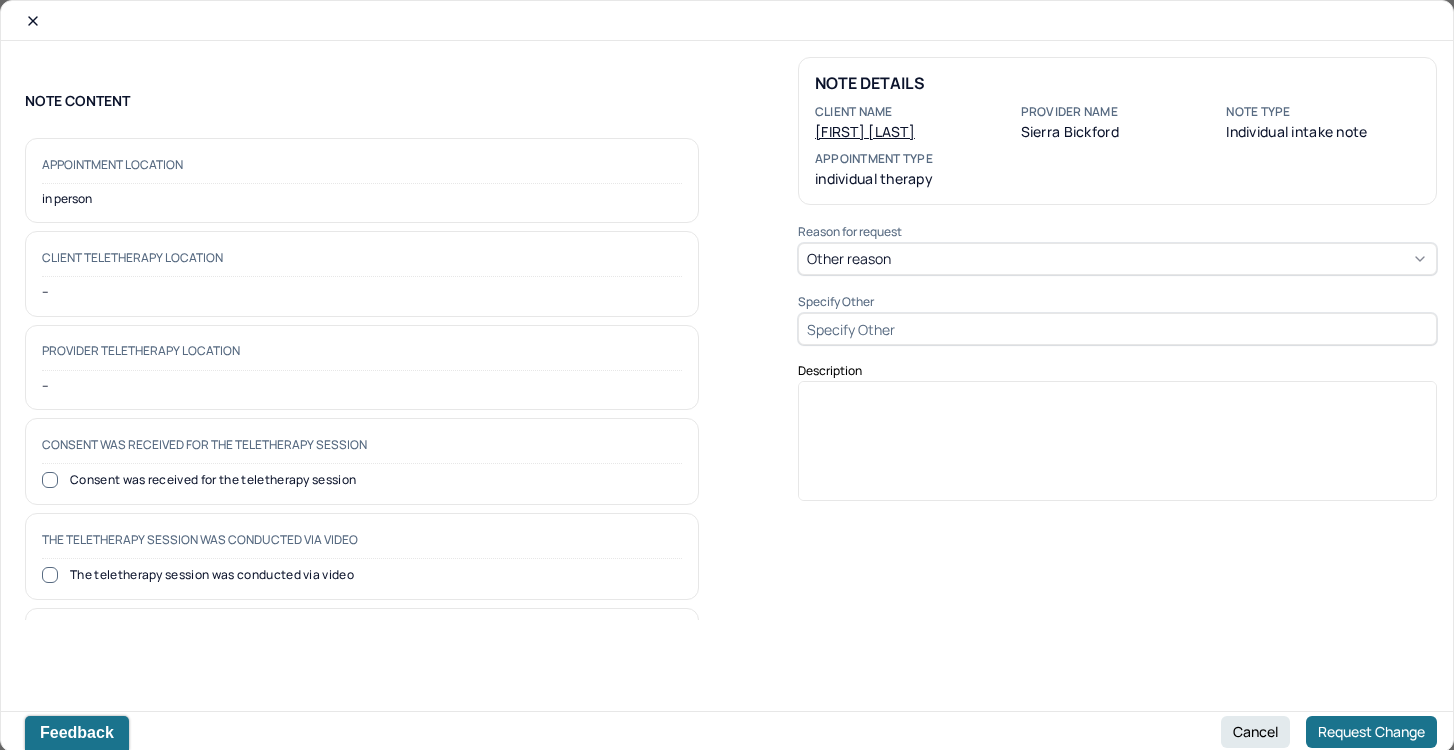 click at bounding box center [1117, 329] 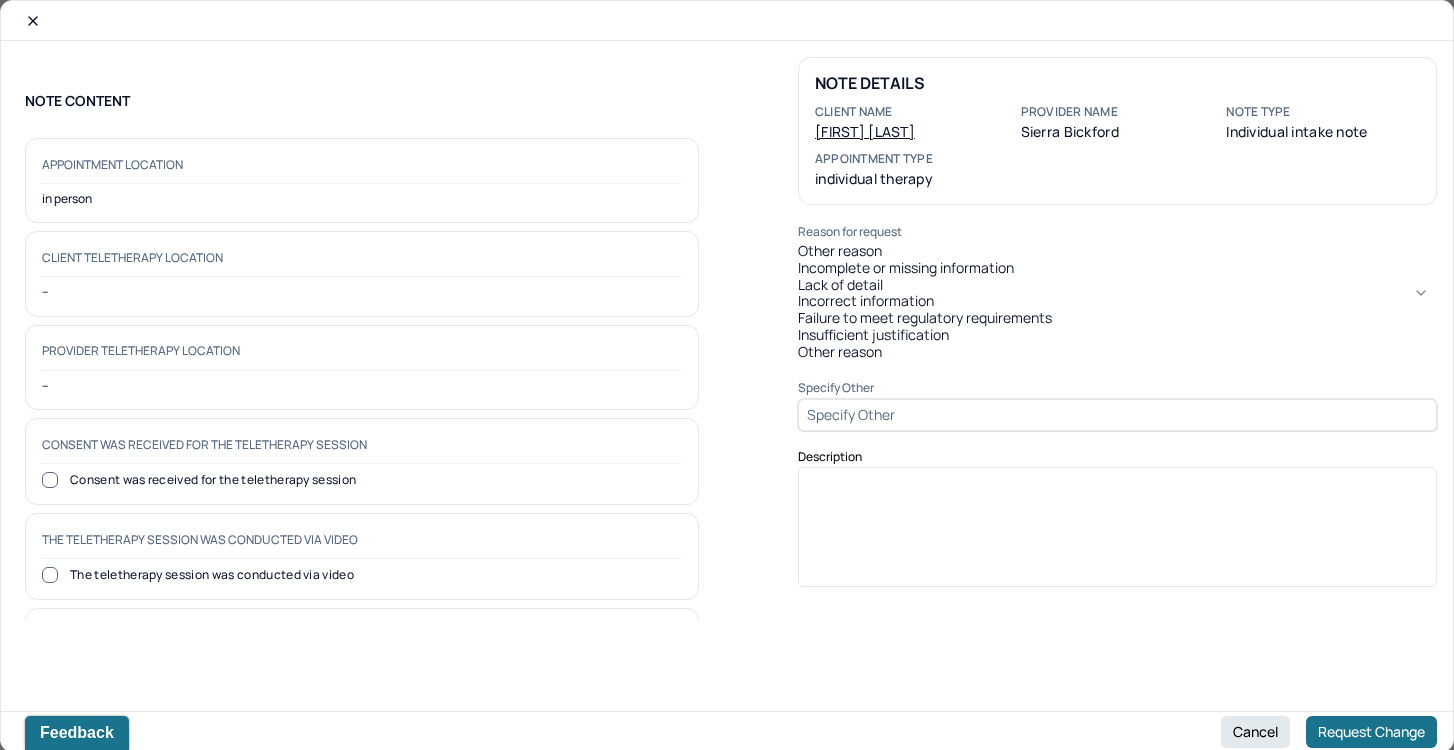 click on "Other reason" at bounding box center [1117, 251] 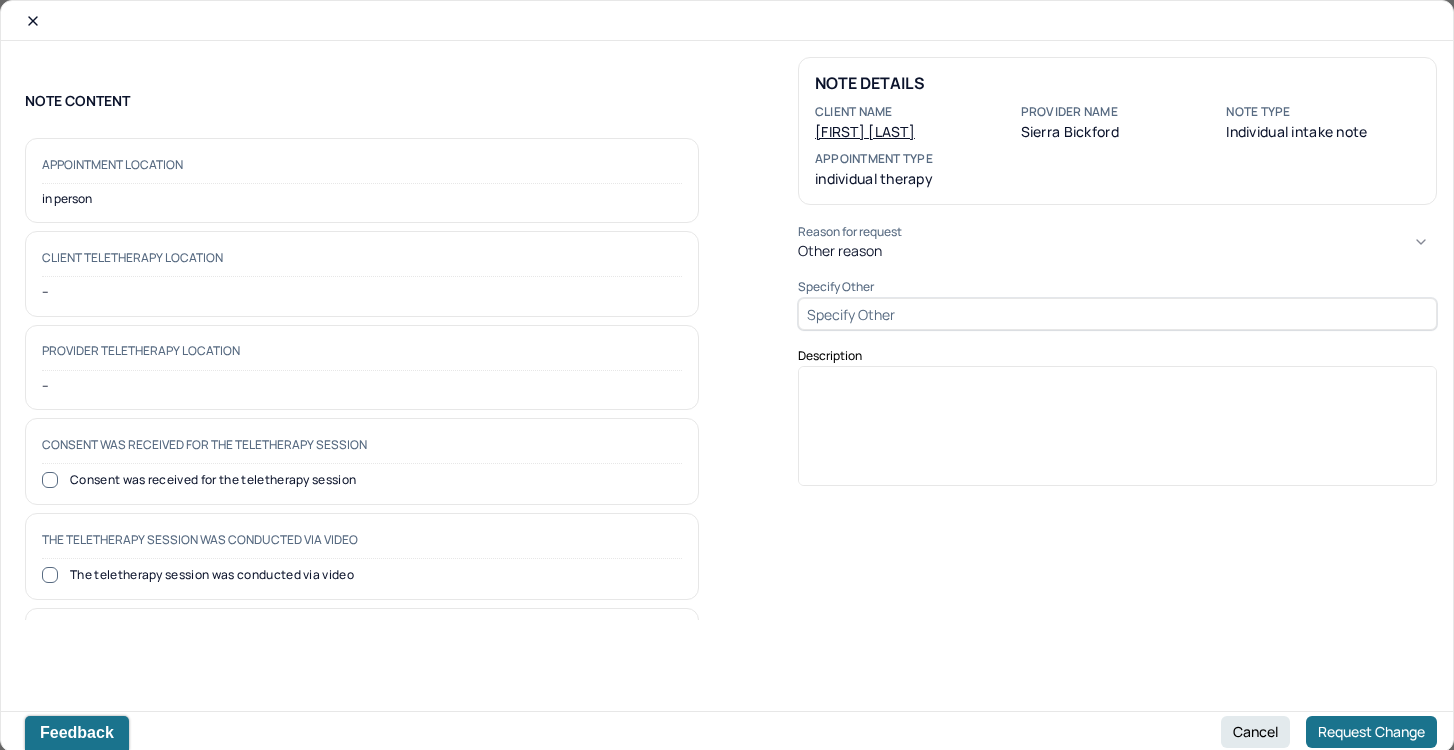 click at bounding box center [1117, 314] 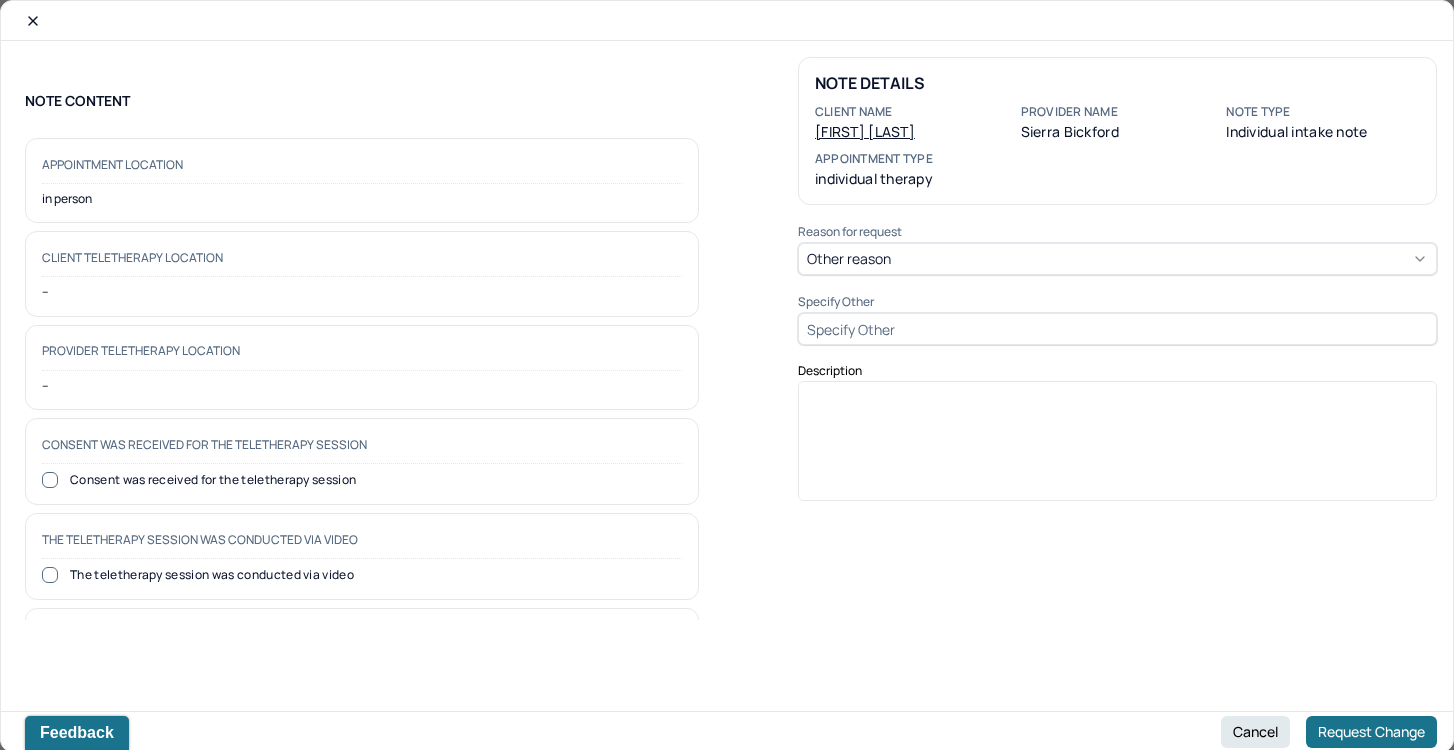 click at bounding box center (1117, 329) 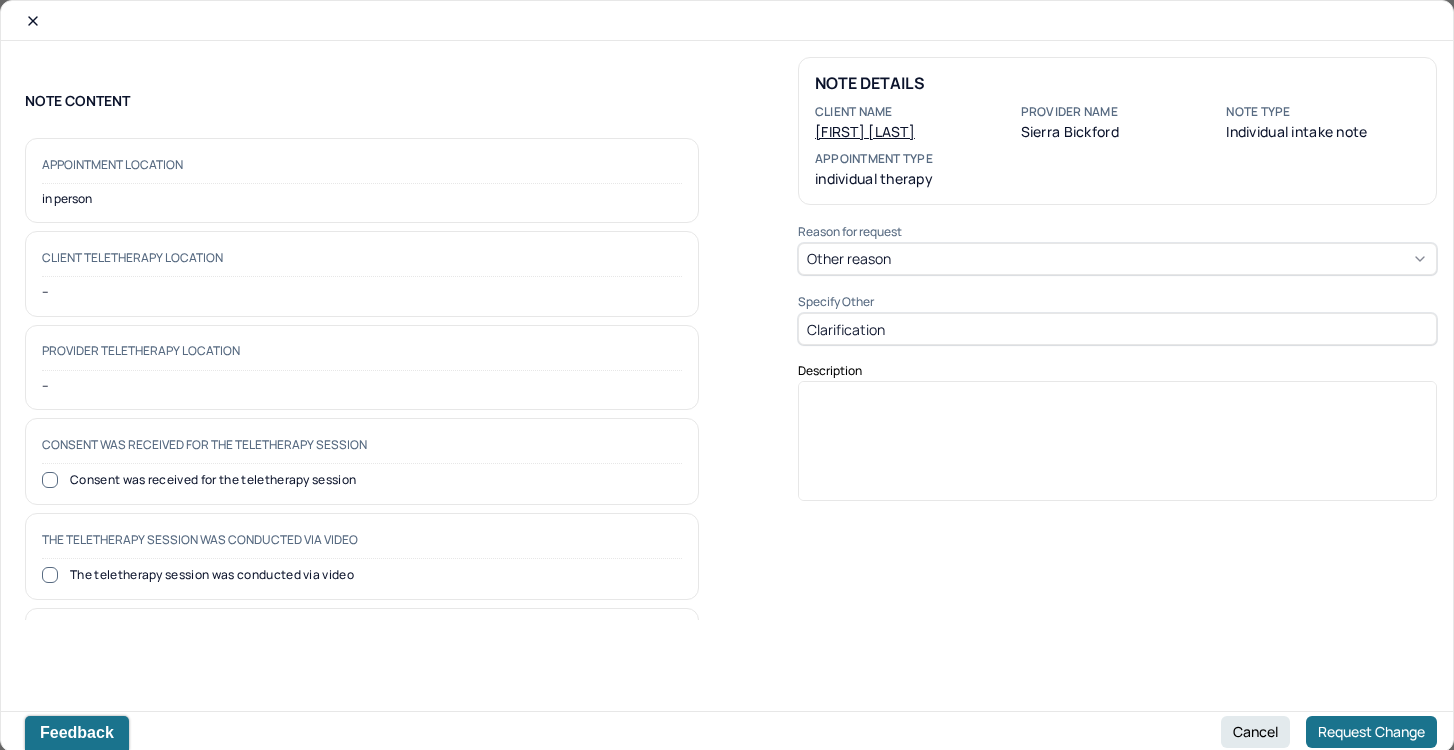 type on "Clarification" 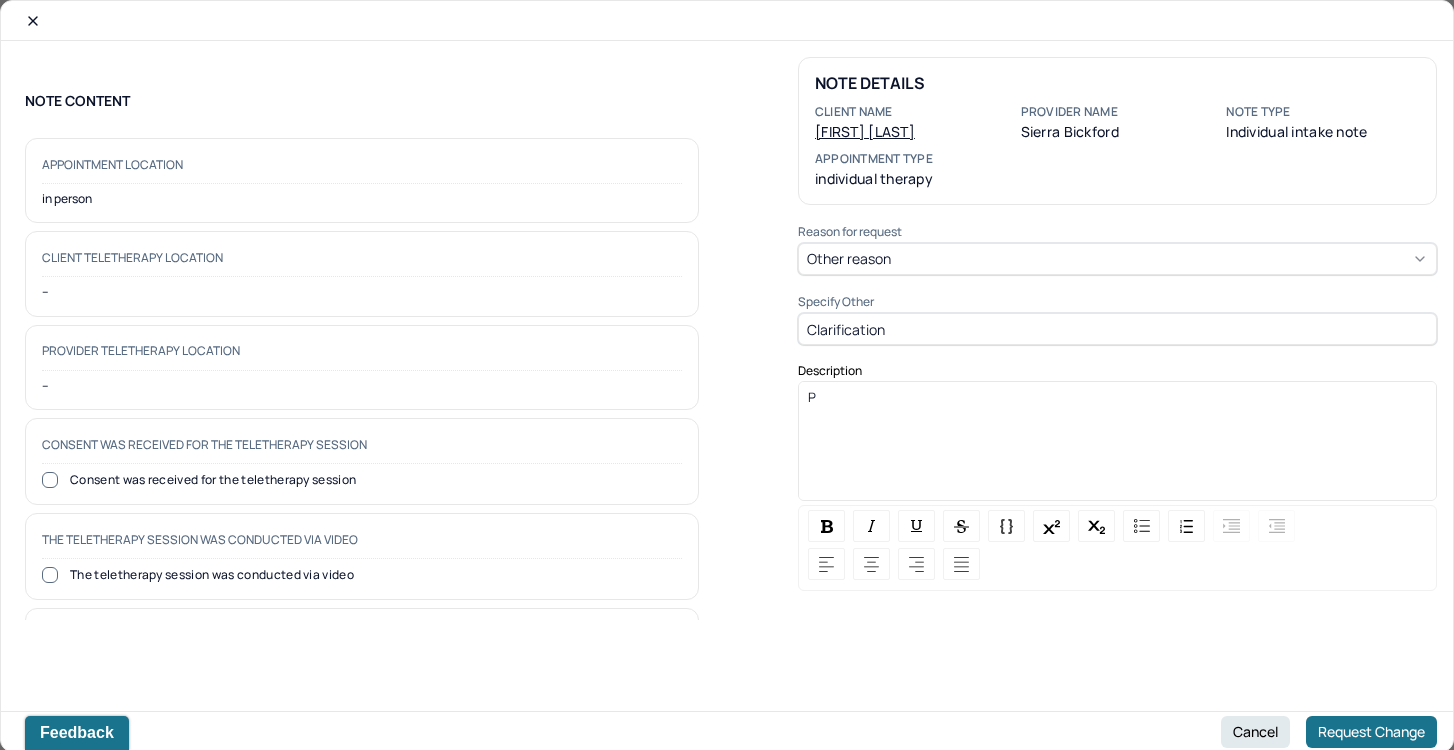 type 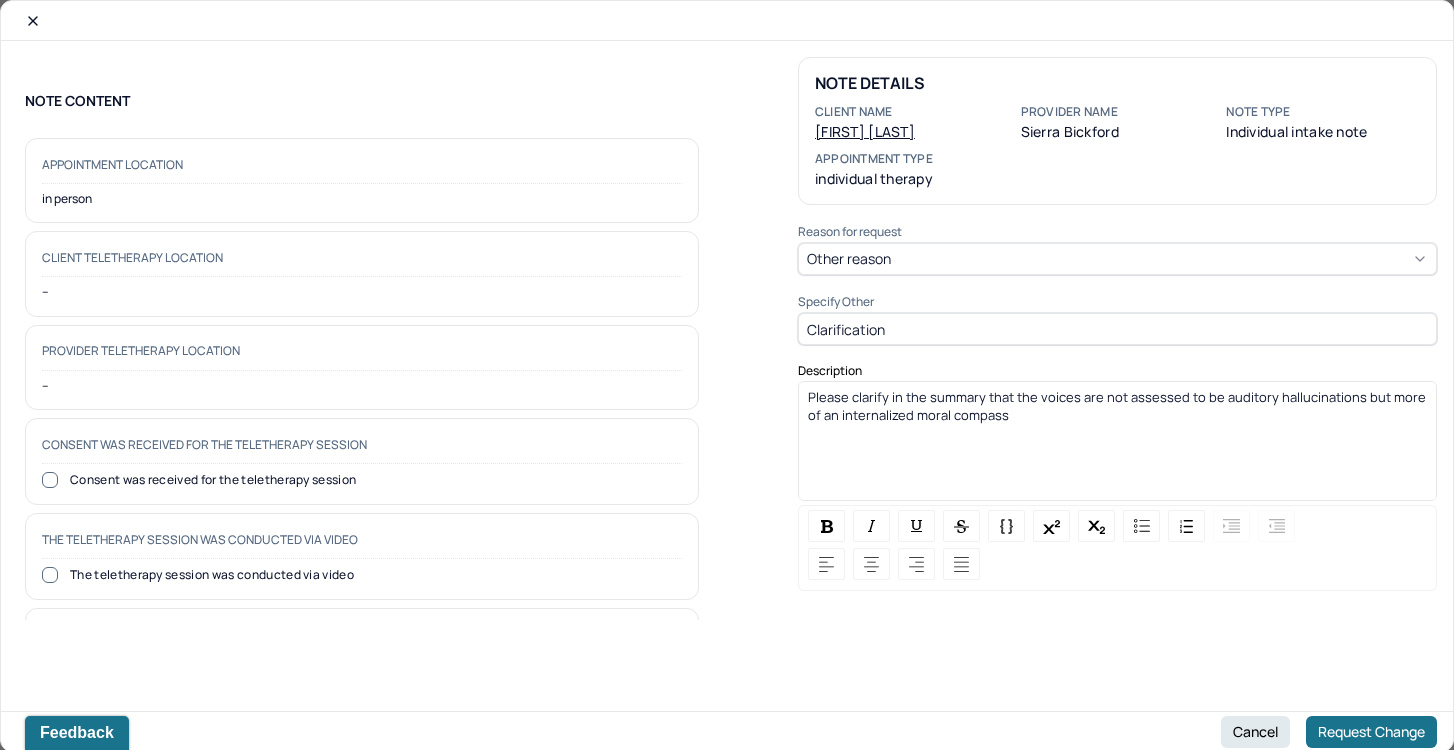 drag, startPoint x: 1028, startPoint y: 417, endPoint x: 810, endPoint y: 419, distance: 218.00917 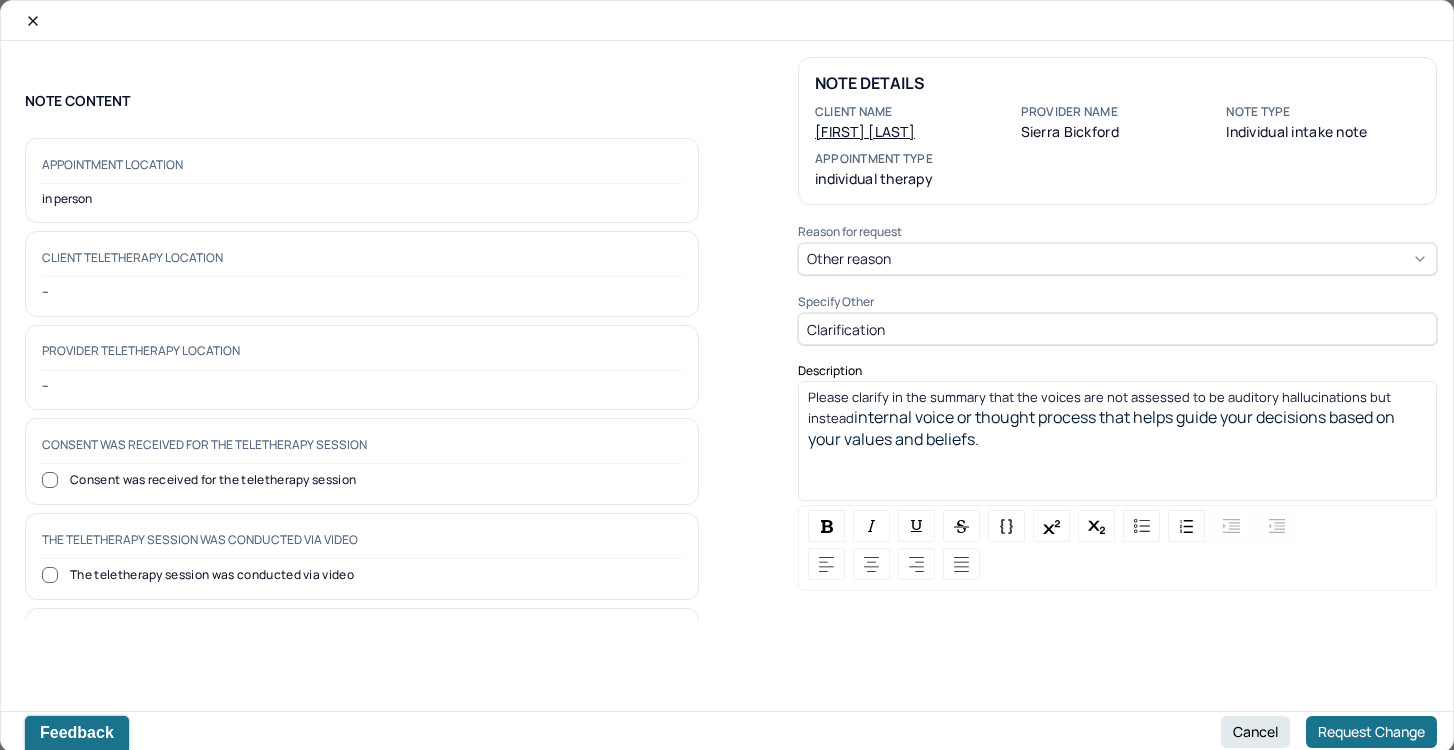 click on "Please clarify in the summary that the voices are not assessed to be auditory hallucinations but instead" at bounding box center (1101, 407) 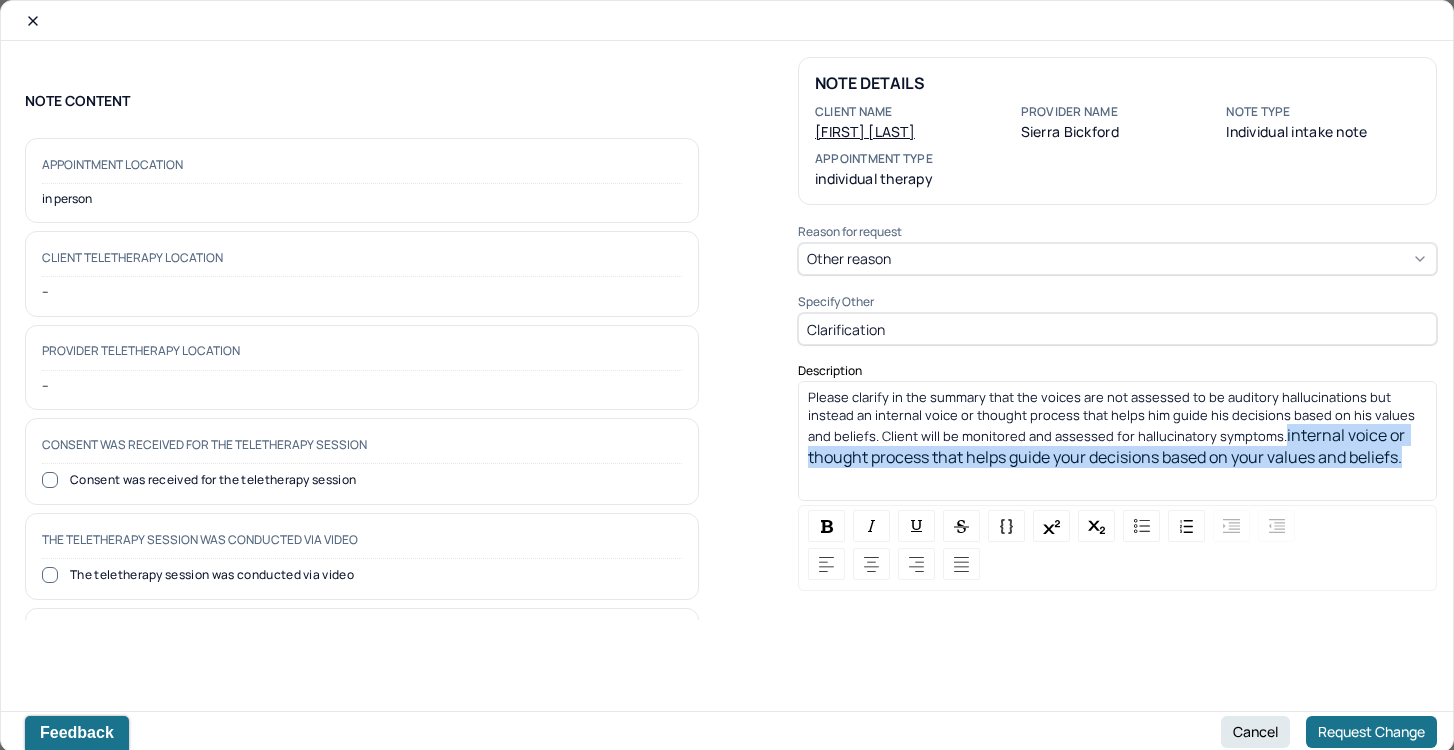 drag, startPoint x: 1402, startPoint y: 451, endPoint x: 1206, endPoint y: 430, distance: 197.1218 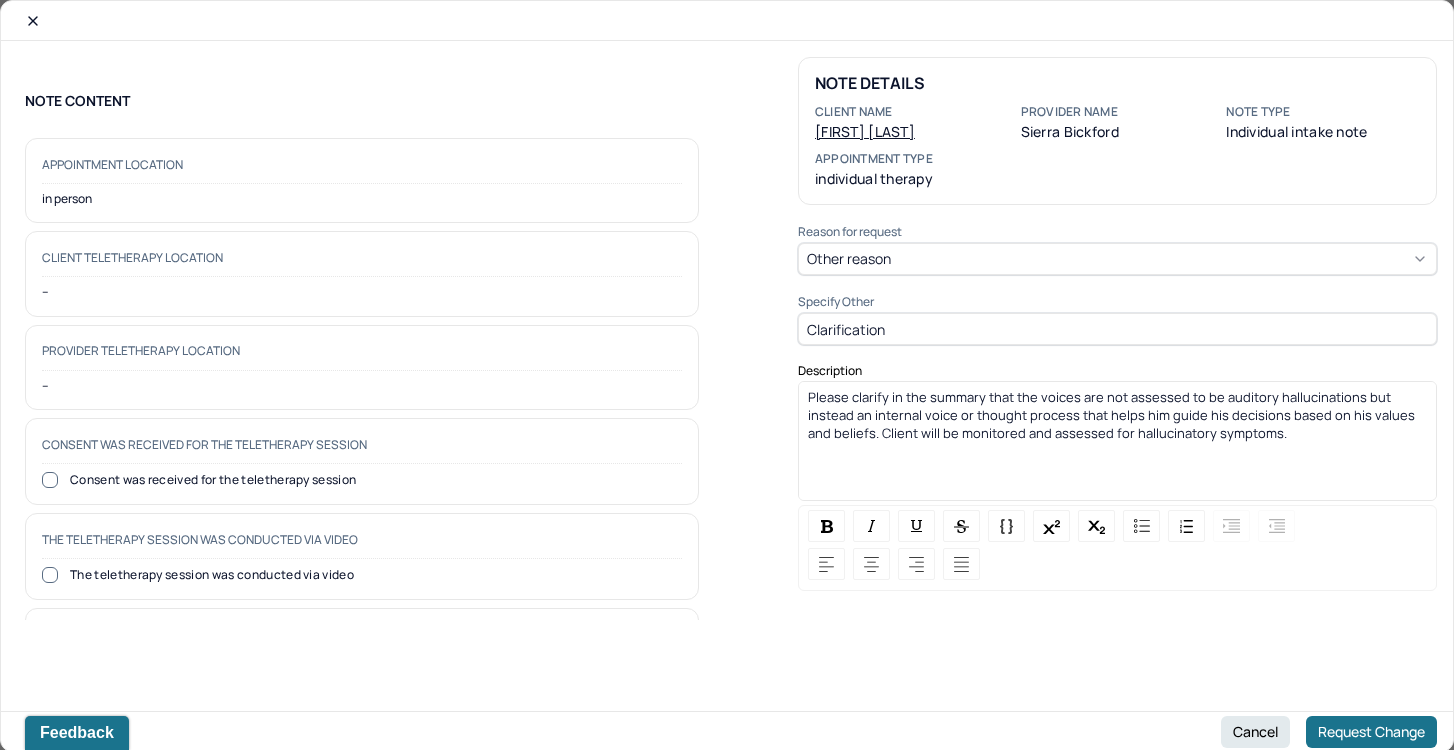 click on "Please clarify in the summary that the voices are not assessed to be auditory hallucinations but instead an internal voice or thought process that helps him guide his decisions based on his values and beliefs. Client will be monitored and assessed for hallucinatory symptoms." at bounding box center [1113, 415] 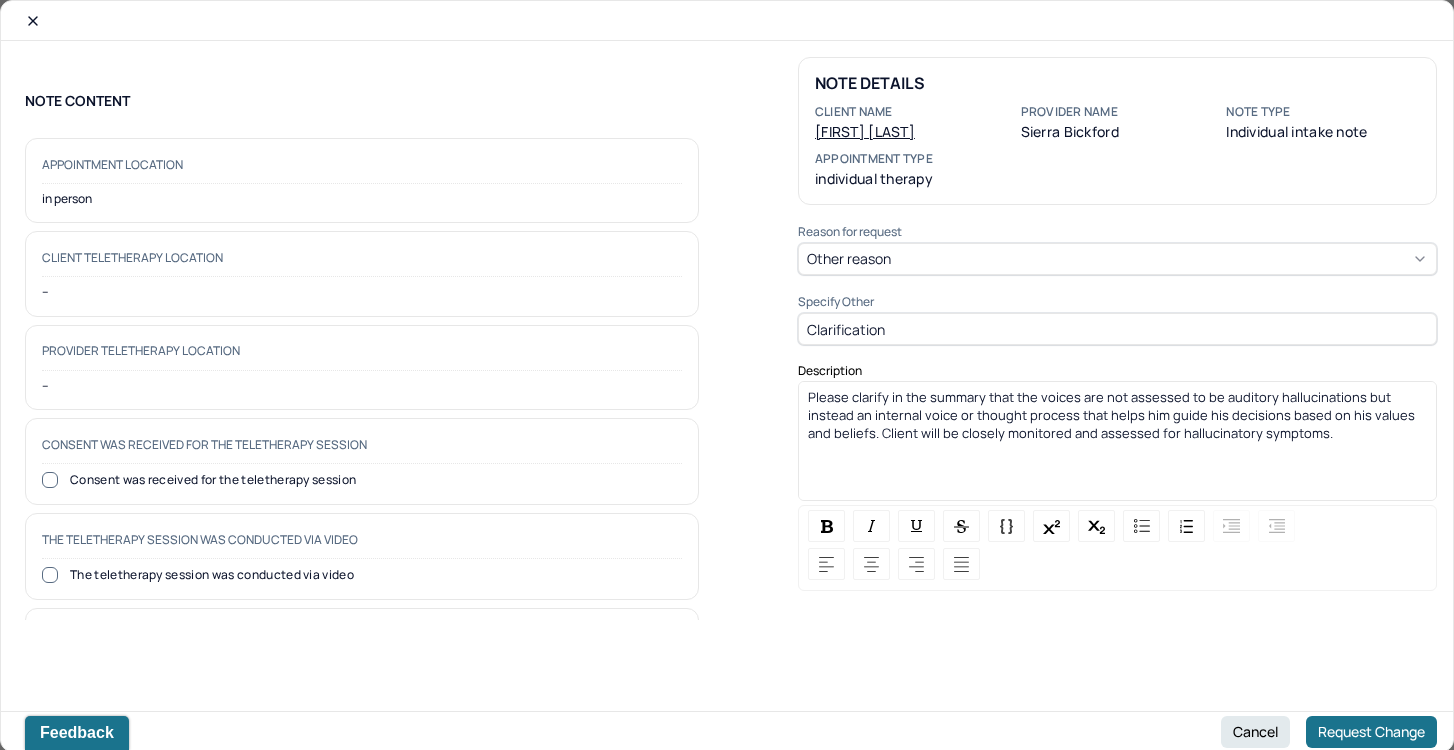 click on "Please clarify in the summary that the voices are not assessed to be auditory hallucinations but instead an internal voice or thought process that helps him guide his decisions based on his values and beliefs. Client will be closely monitored and assessed for hallucinatory symptoms." at bounding box center [1113, 415] 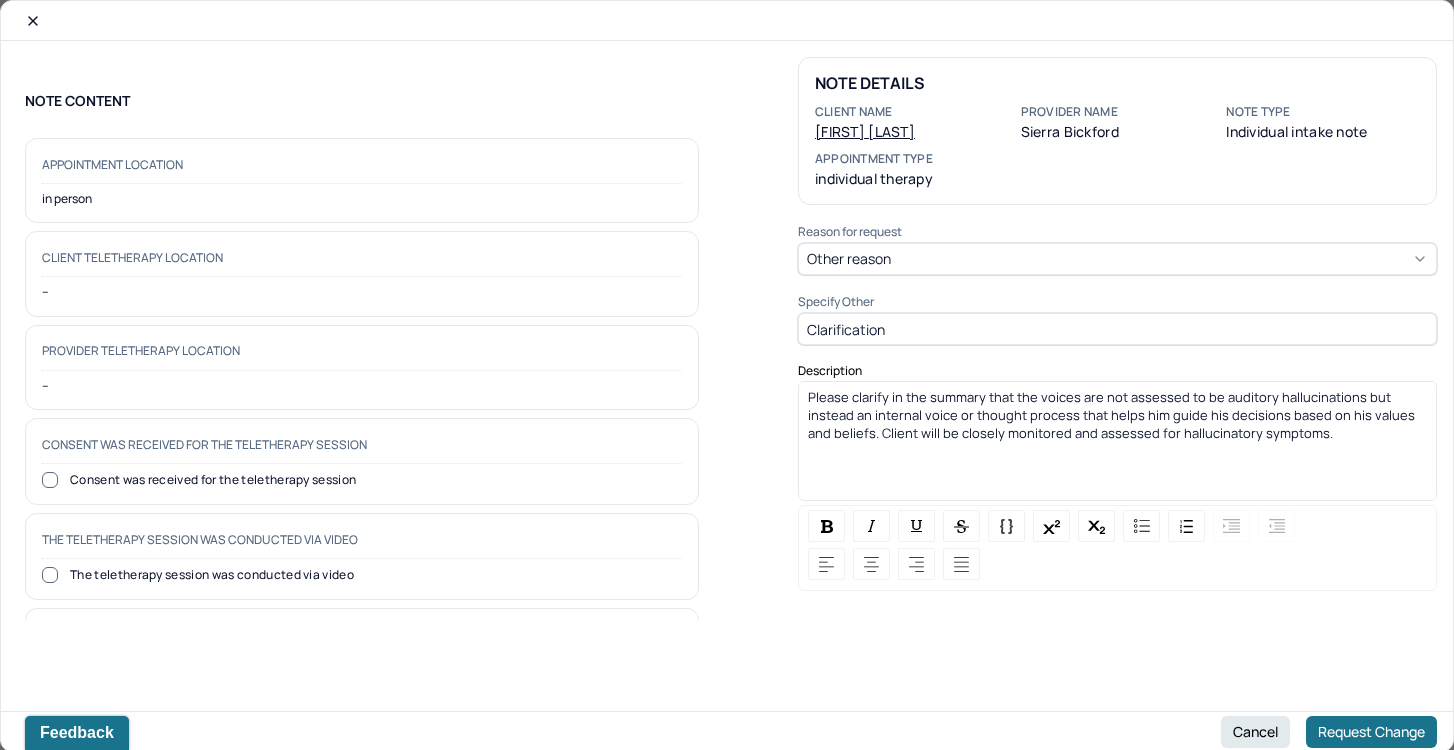 click on "Please clarify in the summary that the voices are not assessed to be auditory hallucinations but instead an internal voice or thought process that helps him guide his decisions based on his values and beliefs. Client will be closely monitored and assessed for hallucinatory symptoms." at bounding box center [1113, 415] 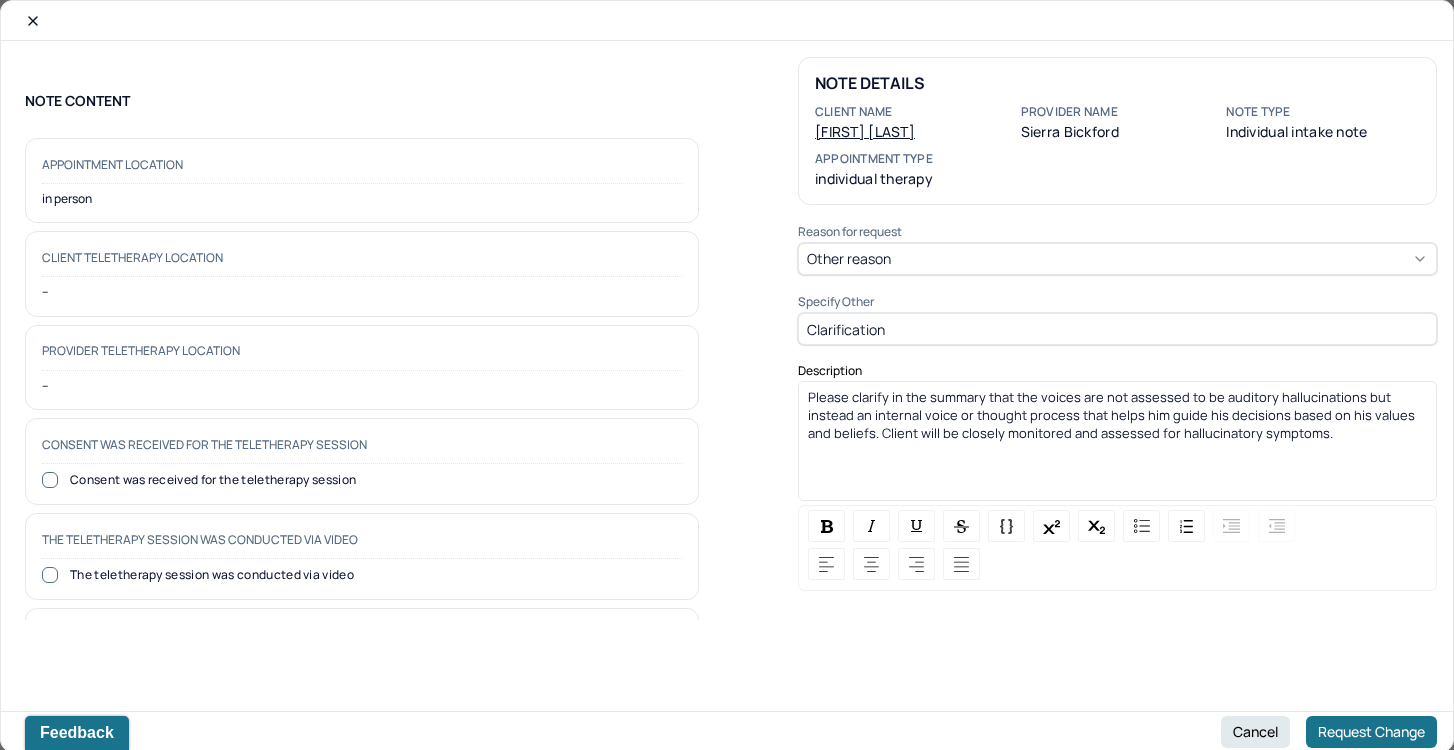 drag, startPoint x: 1013, startPoint y: 396, endPoint x: 1254, endPoint y: 463, distance: 250.13995 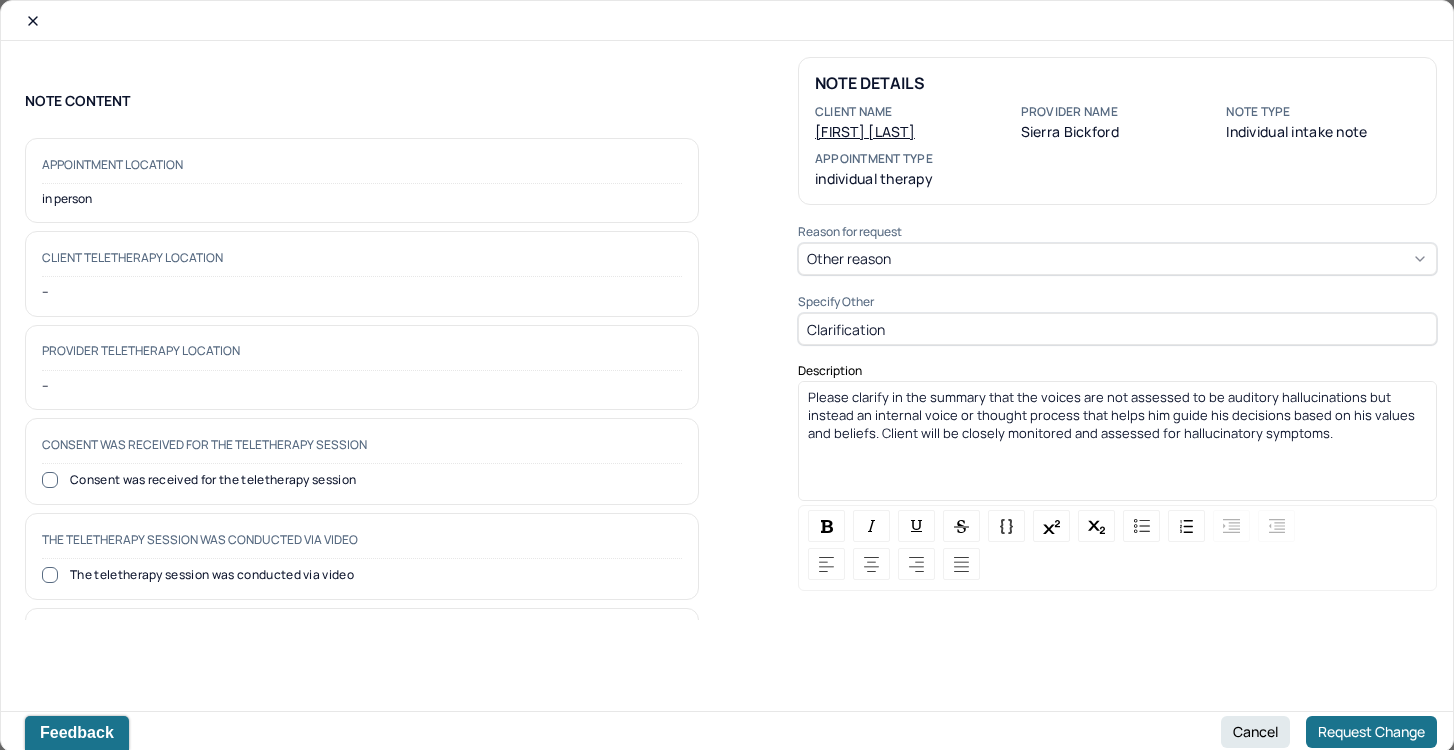 drag, startPoint x: 1324, startPoint y: 433, endPoint x: 1011, endPoint y: 396, distance: 315.17932 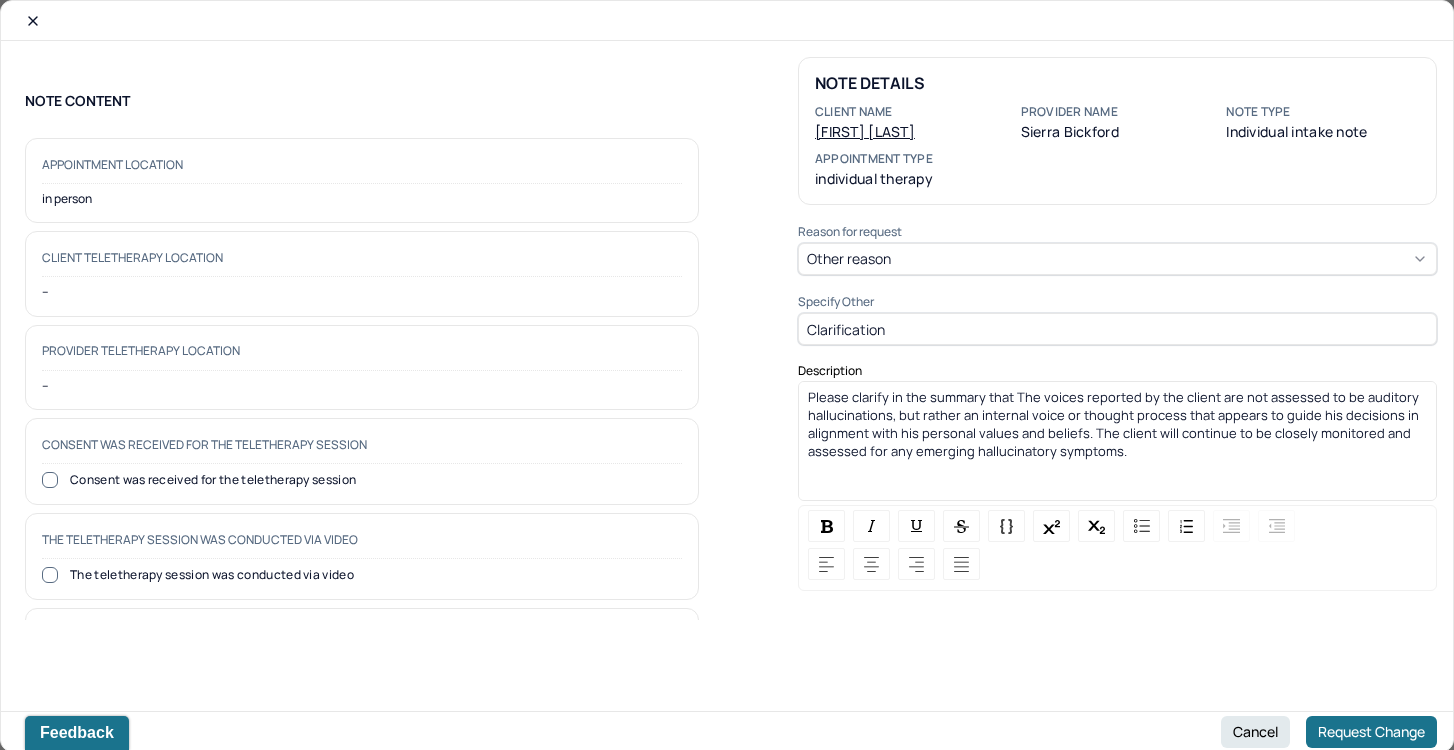 click on "Please clarify in the summary that The voices reported by the client are not assessed to be auditory hallucinations, but rather an internal voice or thought process that appears to guide his decisions in alignment with his personal values and beliefs. The client will continue to be closely monitored and assessed for any emerging hallucinatory symptoms." at bounding box center [1115, 424] 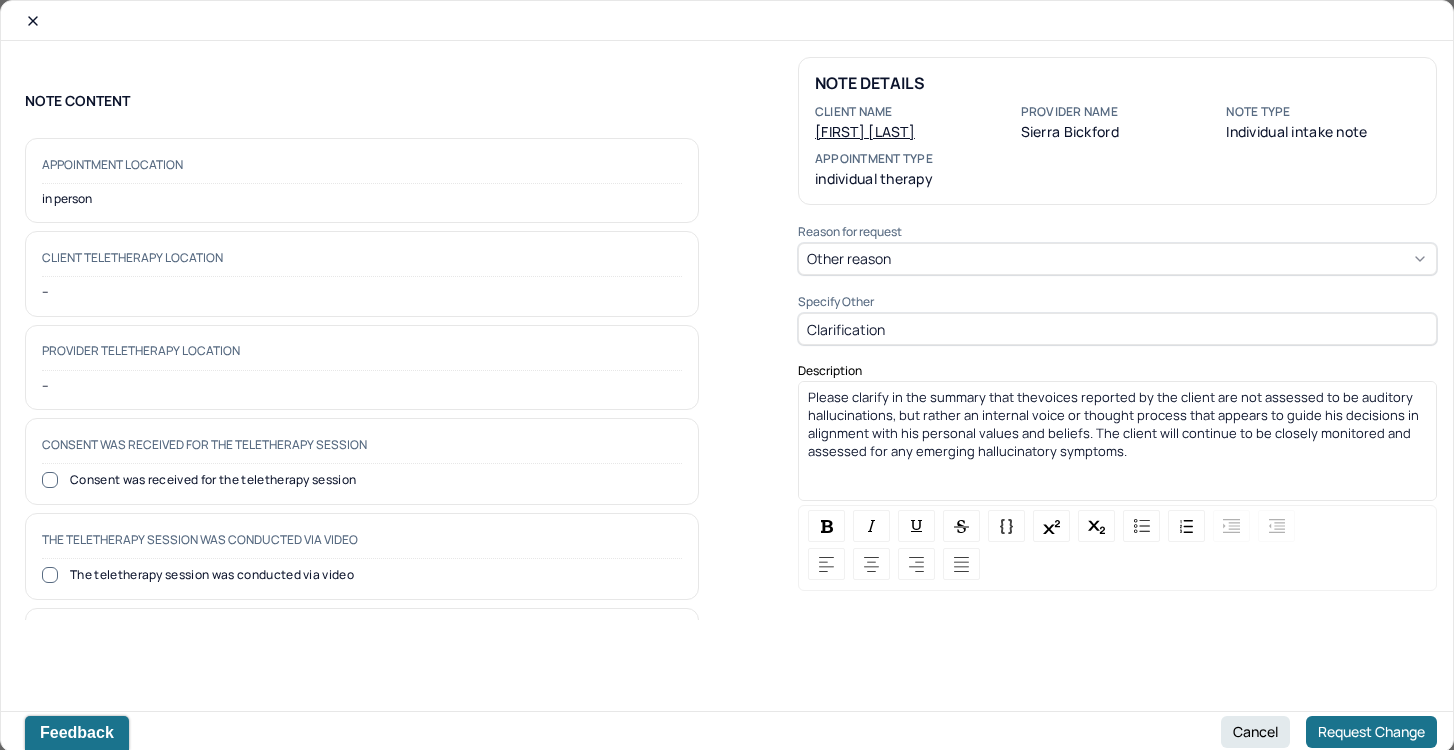 click on "Please clarify in the summary that thevoices reported by the client are not assessed to be auditory hallucinations, but rather an internal voice or thought process that appears to guide his decisions in alignment with his personal values and beliefs. The client will continue to be closely monitored and assessed for any emerging hallucinatory symptoms." at bounding box center (1115, 424) 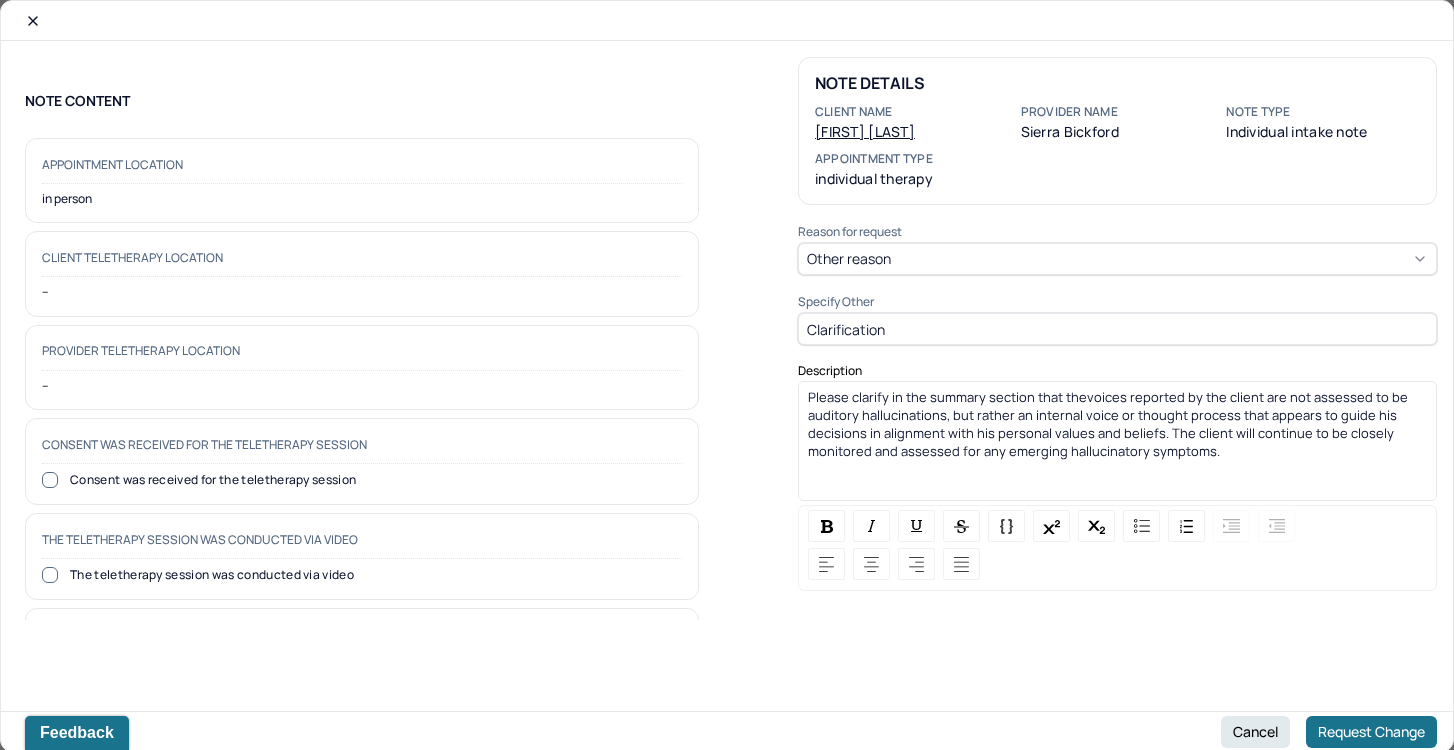 click on "Please clarify in the summary section that thevoices reported by the client are not assessed to be auditory hallucinations, but rather an internal voice or thought process that appears to guide his decisions in alignment with his personal values and beliefs. The client will continue to be closely monitored and assessed for any emerging hallucinatory symptoms." at bounding box center [1109, 424] 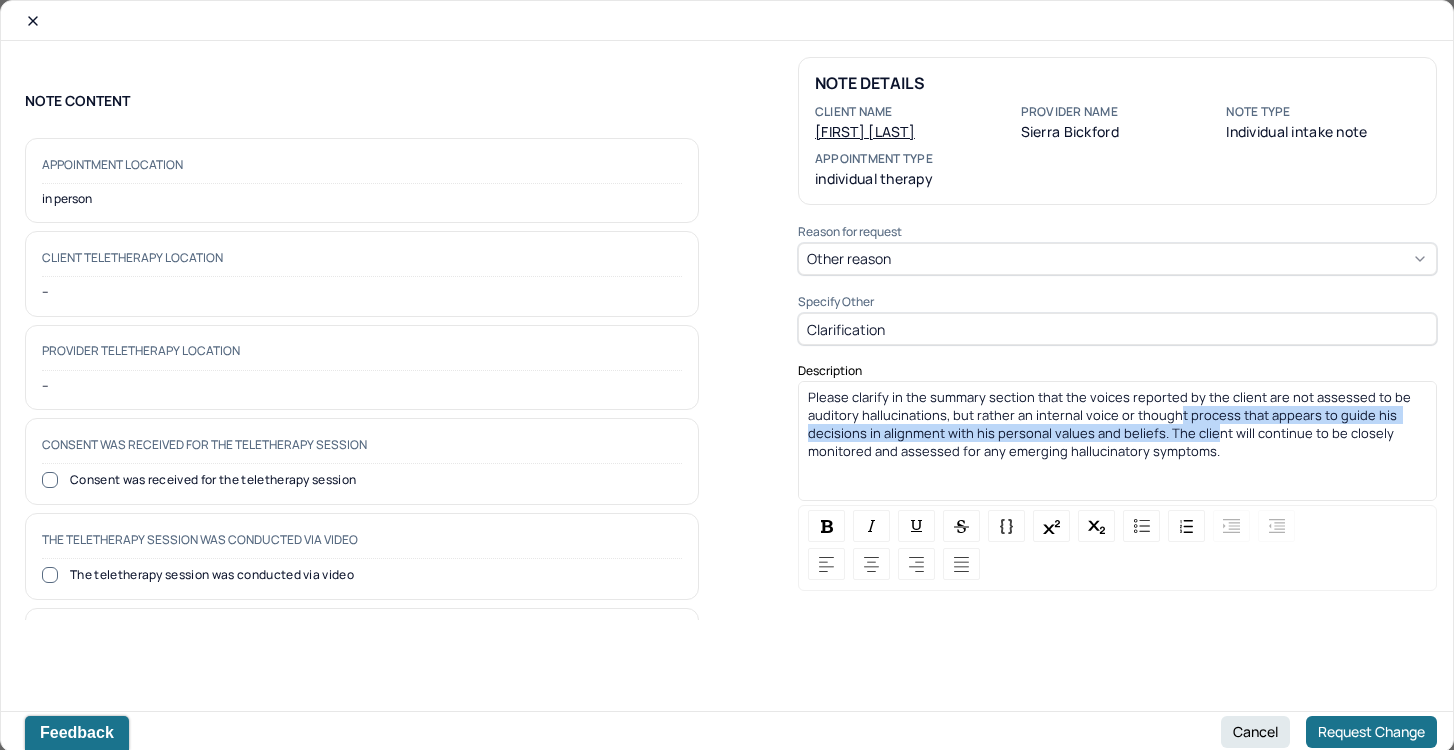 drag, startPoint x: 1171, startPoint y: 407, endPoint x: 1203, endPoint y: 429, distance: 38.832977 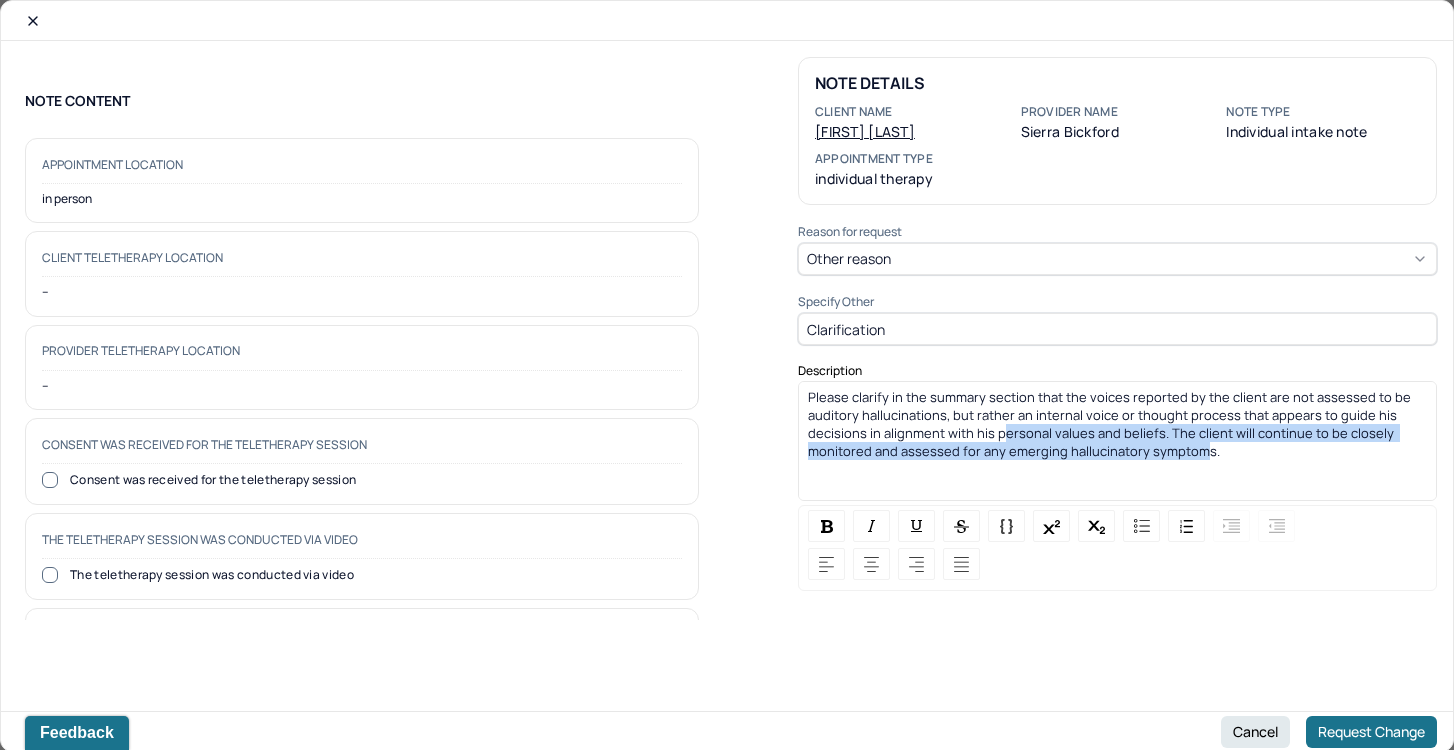drag, startPoint x: 998, startPoint y: 425, endPoint x: 1211, endPoint y: 456, distance: 215.24405 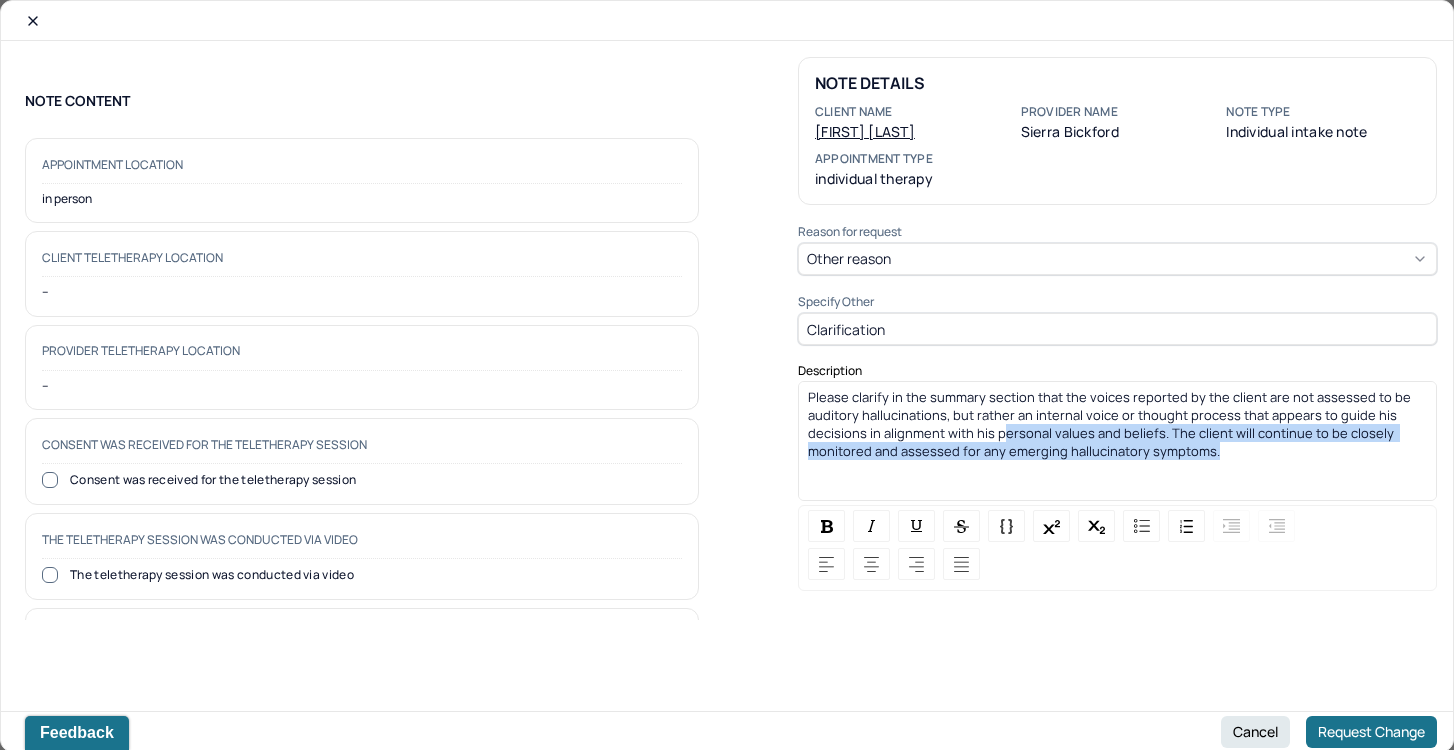 click on "Please clarify in the summary section that the voices reported by the client are not assessed to be auditory hallucinations, but rather an internal voice or thought process that appears to guide his decisions in alignment with his personal values and beliefs. The client will continue to be closely monitored and assessed for any emerging hallucinatory symptoms." at bounding box center [1118, 424] 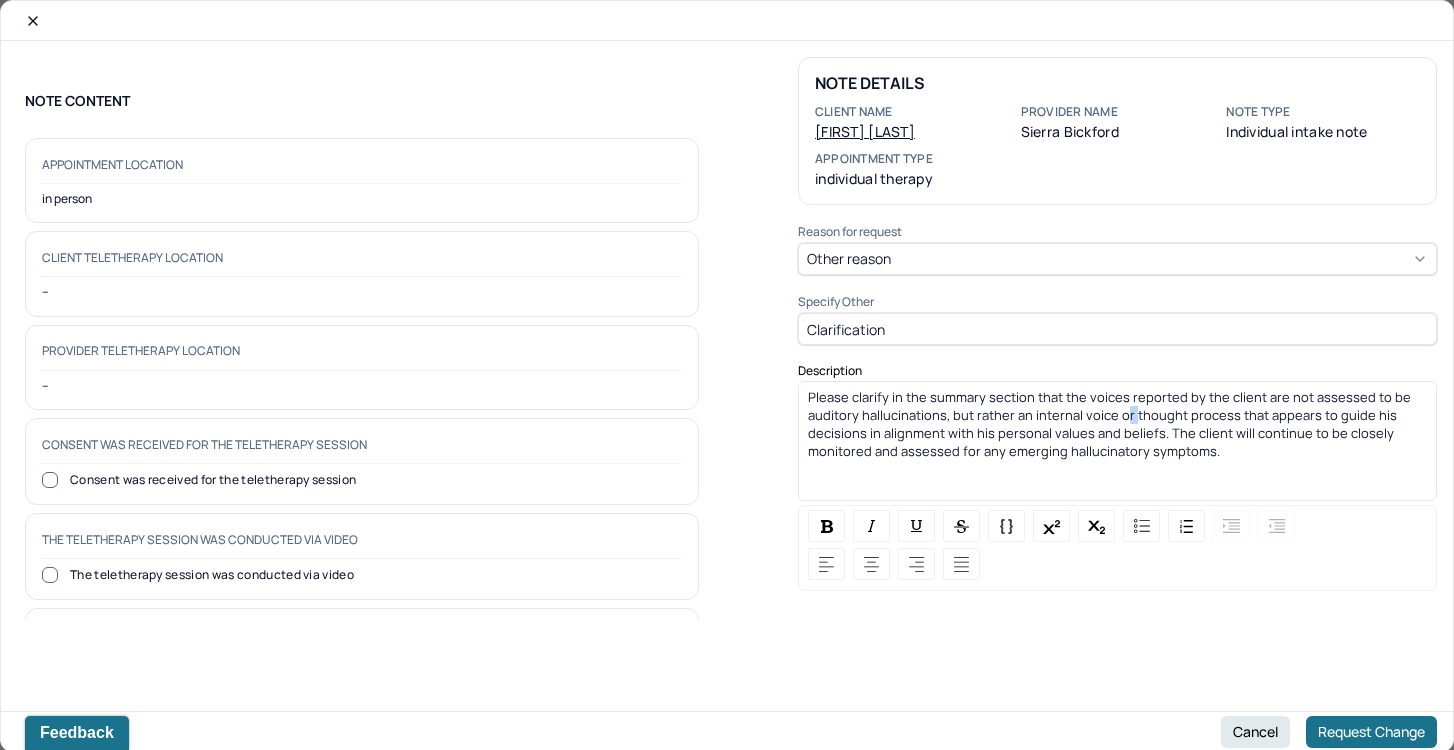 click on "Please clarify in the summary section that the voices reported by the client are not assessed to be auditory hallucinations, but rather an internal voice or thought process that appears to guide his decisions in alignment with his personal values and beliefs. The client will continue to be closely monitored and assessed for any emerging hallucinatory symptoms." at bounding box center [1111, 424] 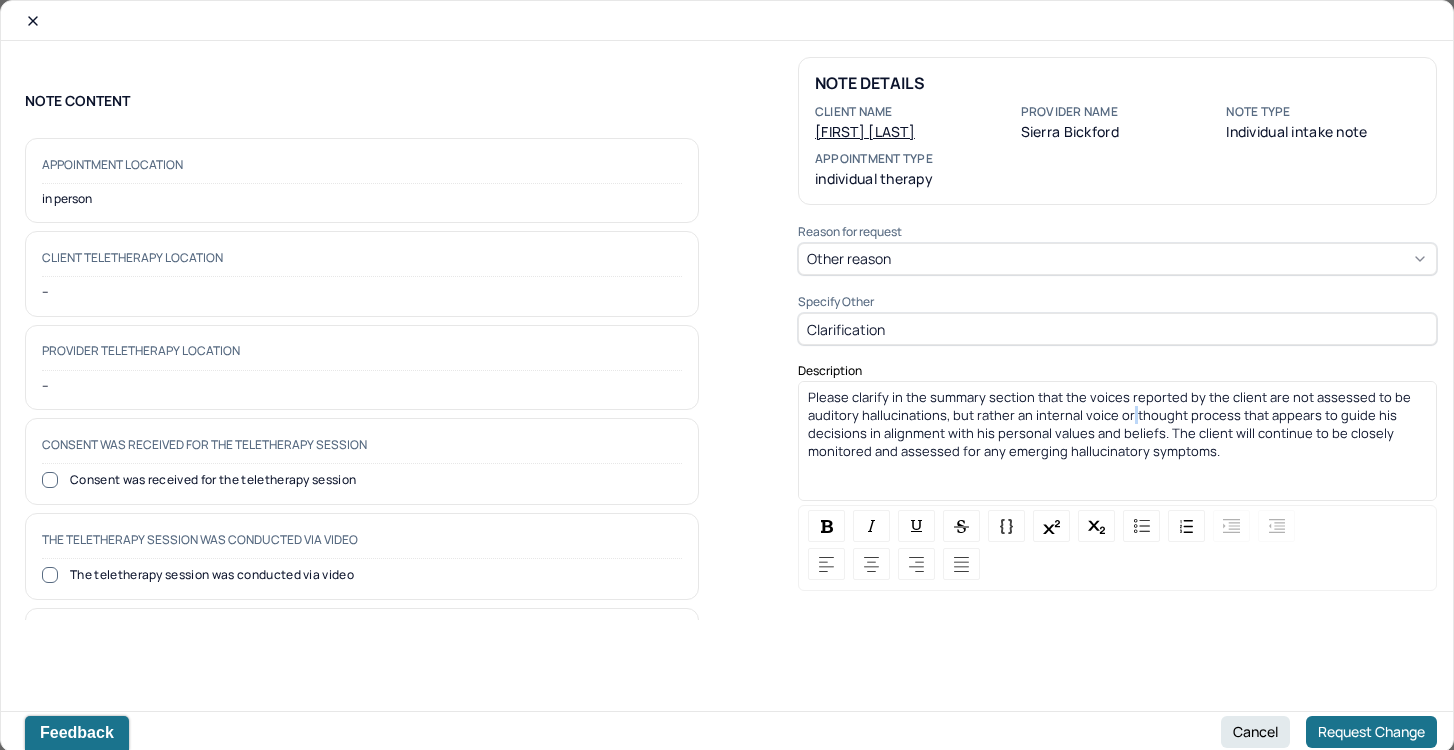 click on "Please clarify in the summary section that the voices reported by the client are not assessed to be auditory hallucinations, but rather an internal voice or thought process that appears to guide his decisions in alignment with his personal values and beliefs. The client will continue to be closely monitored and assessed for any emerging hallucinatory symptoms." at bounding box center (1111, 424) 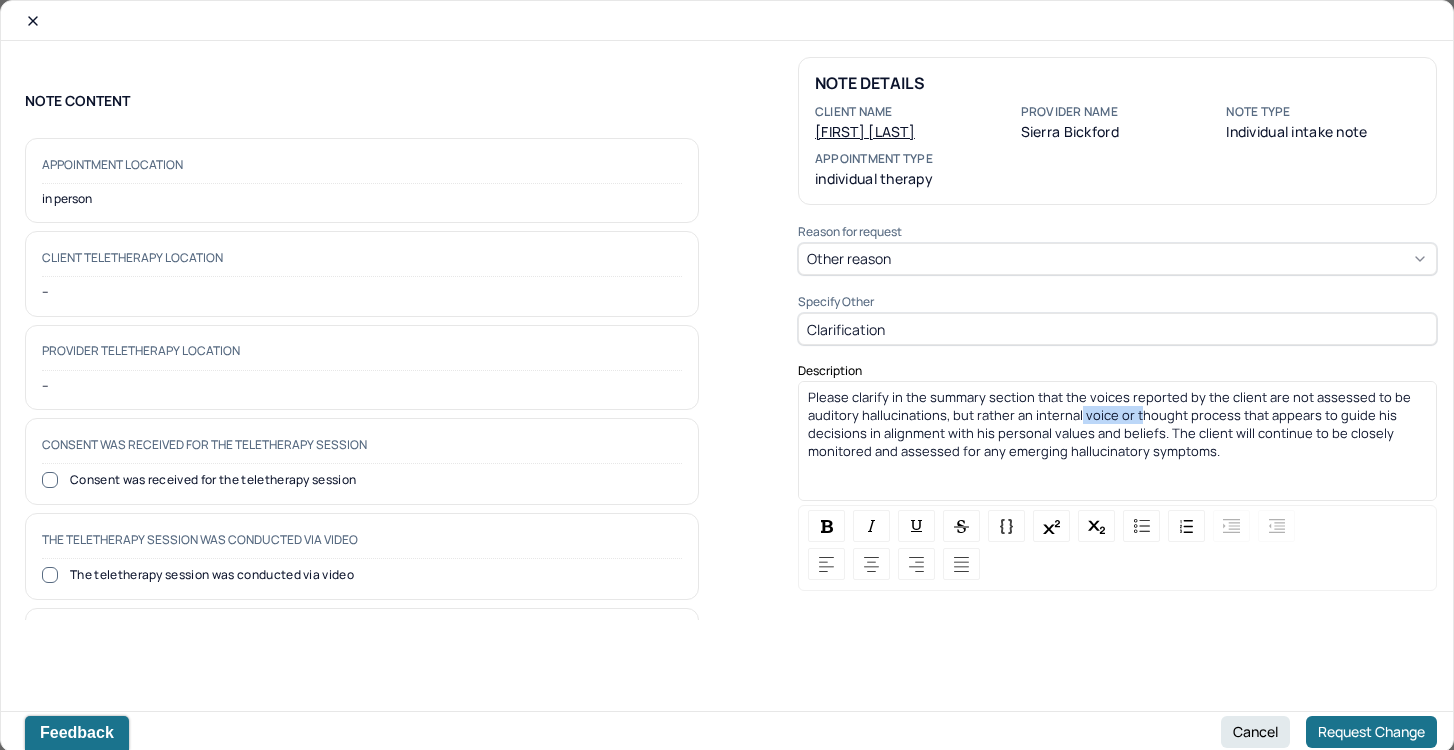 drag, startPoint x: 1136, startPoint y: 419, endPoint x: 1077, endPoint y: 418, distance: 59.008472 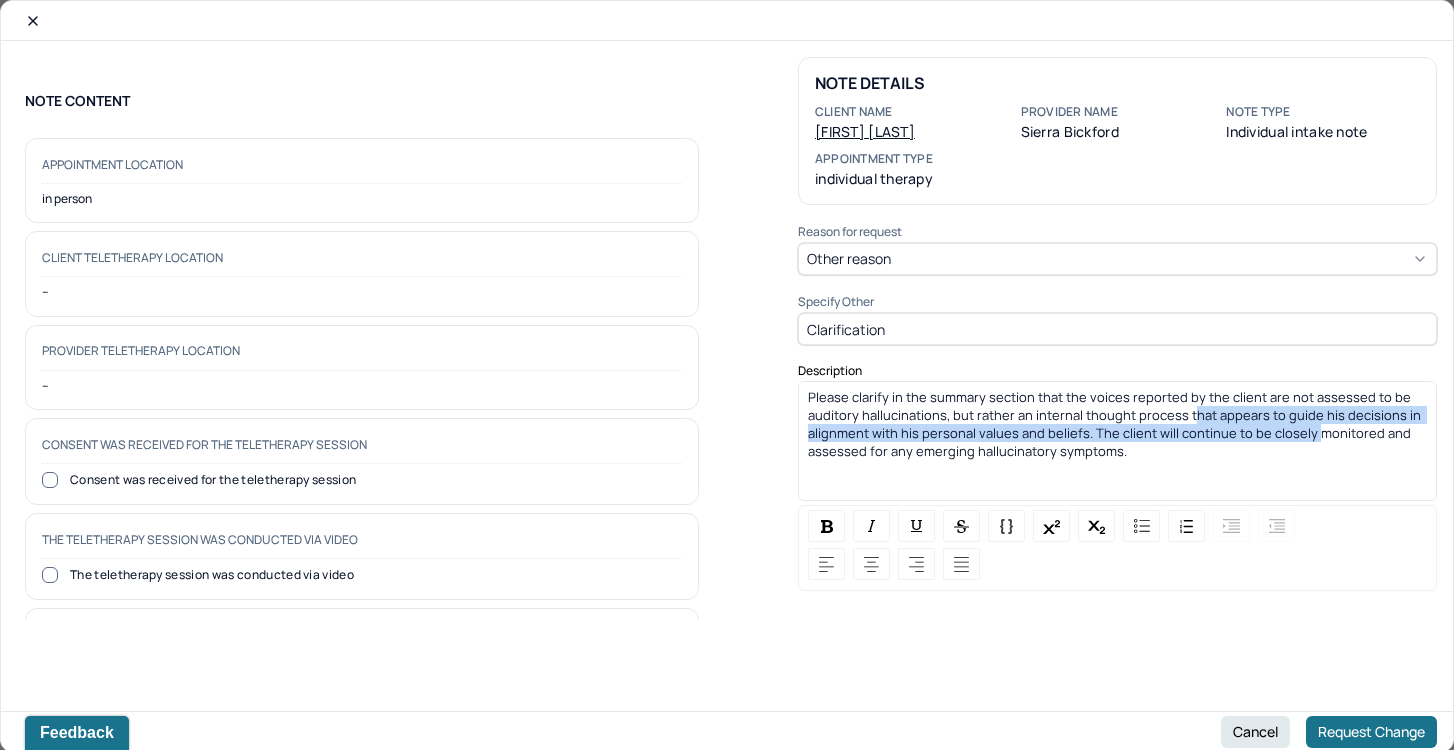 drag, startPoint x: 1190, startPoint y: 417, endPoint x: 1303, endPoint y: 434, distance: 114.27161 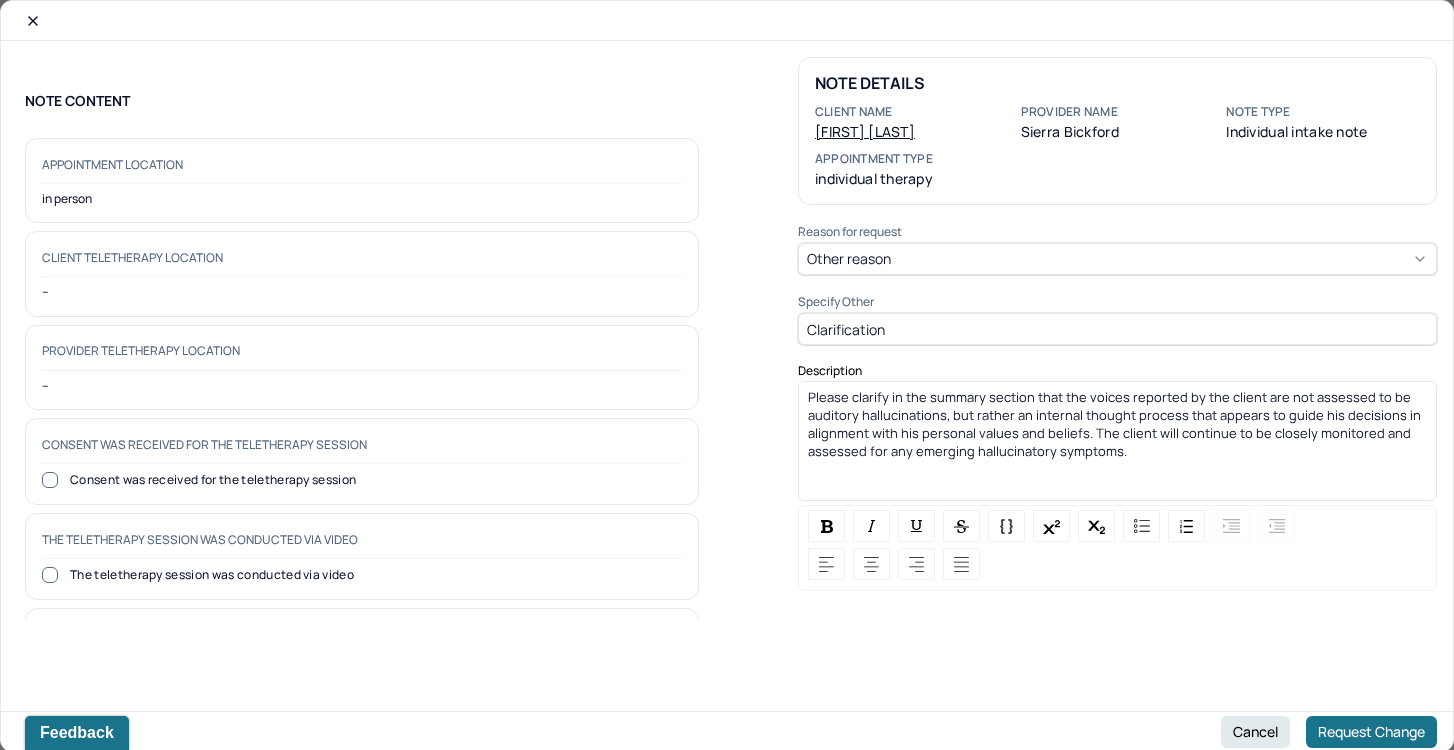 click on "Please clarify in the summary section that the voices reported by the client are not assessed to be auditory hallucinations, but rather an internal thought process that appears to guide his decisions in alignment with his personal values and beliefs. The client will continue to be closely monitored and assessed for any emerging hallucinatory symptoms." at bounding box center [1116, 424] 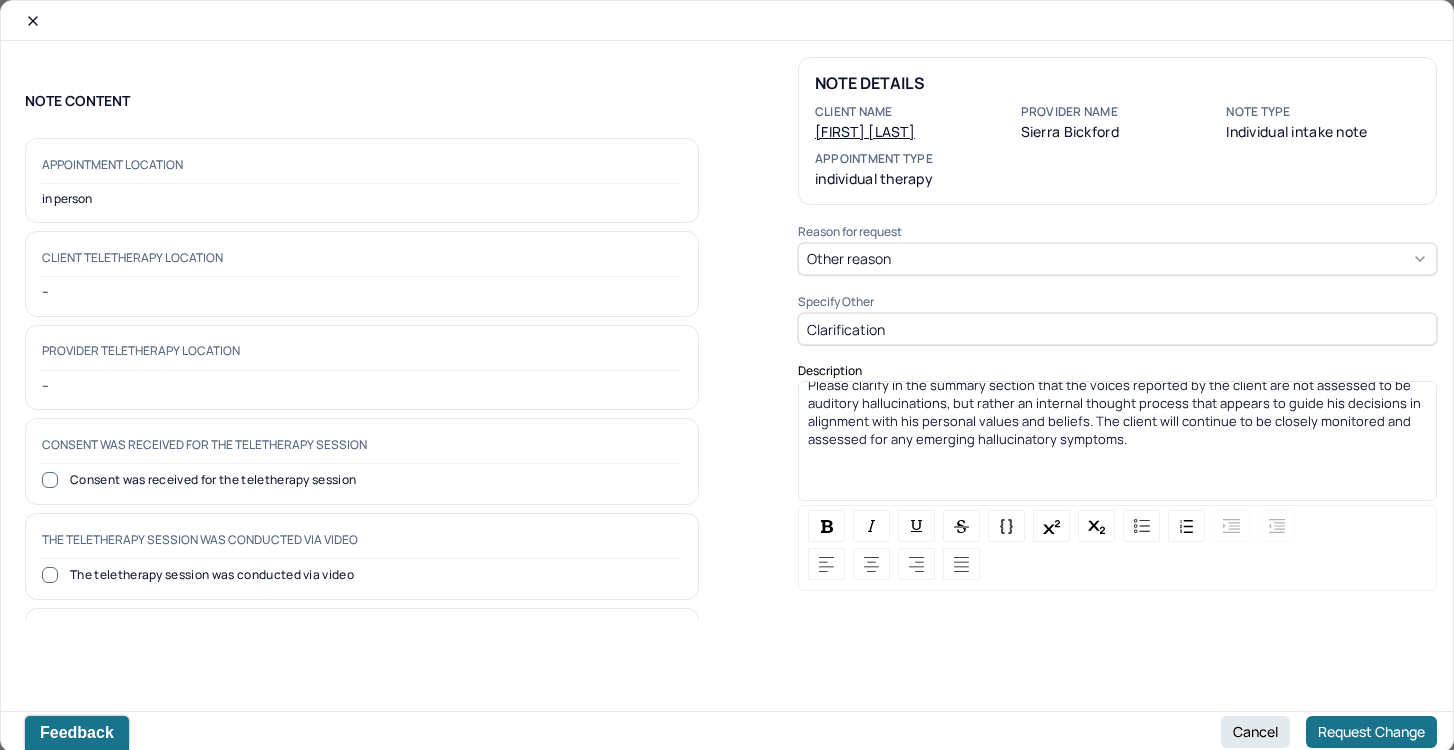 scroll, scrollTop: 14, scrollLeft: 0, axis: vertical 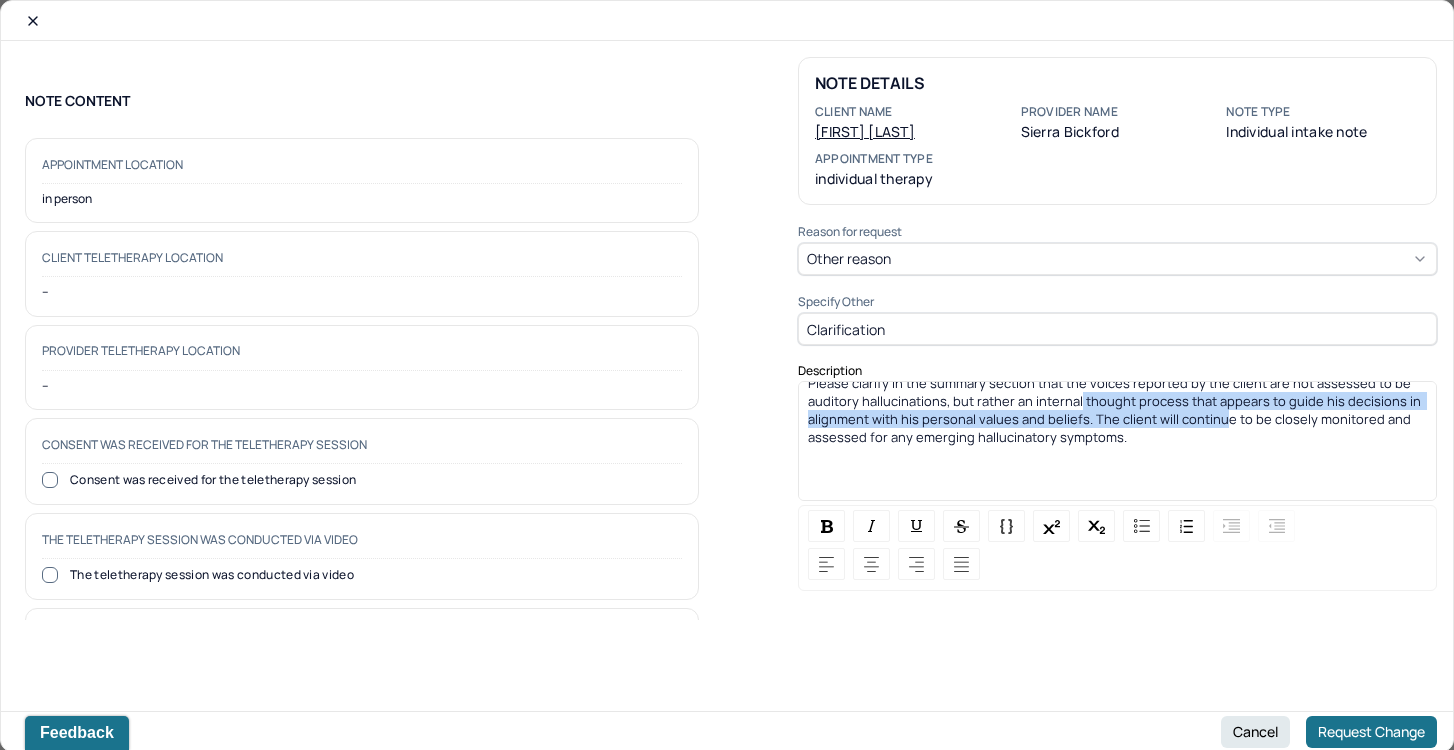 drag, startPoint x: 1076, startPoint y: 397, endPoint x: 1213, endPoint y: 426, distance: 140.0357 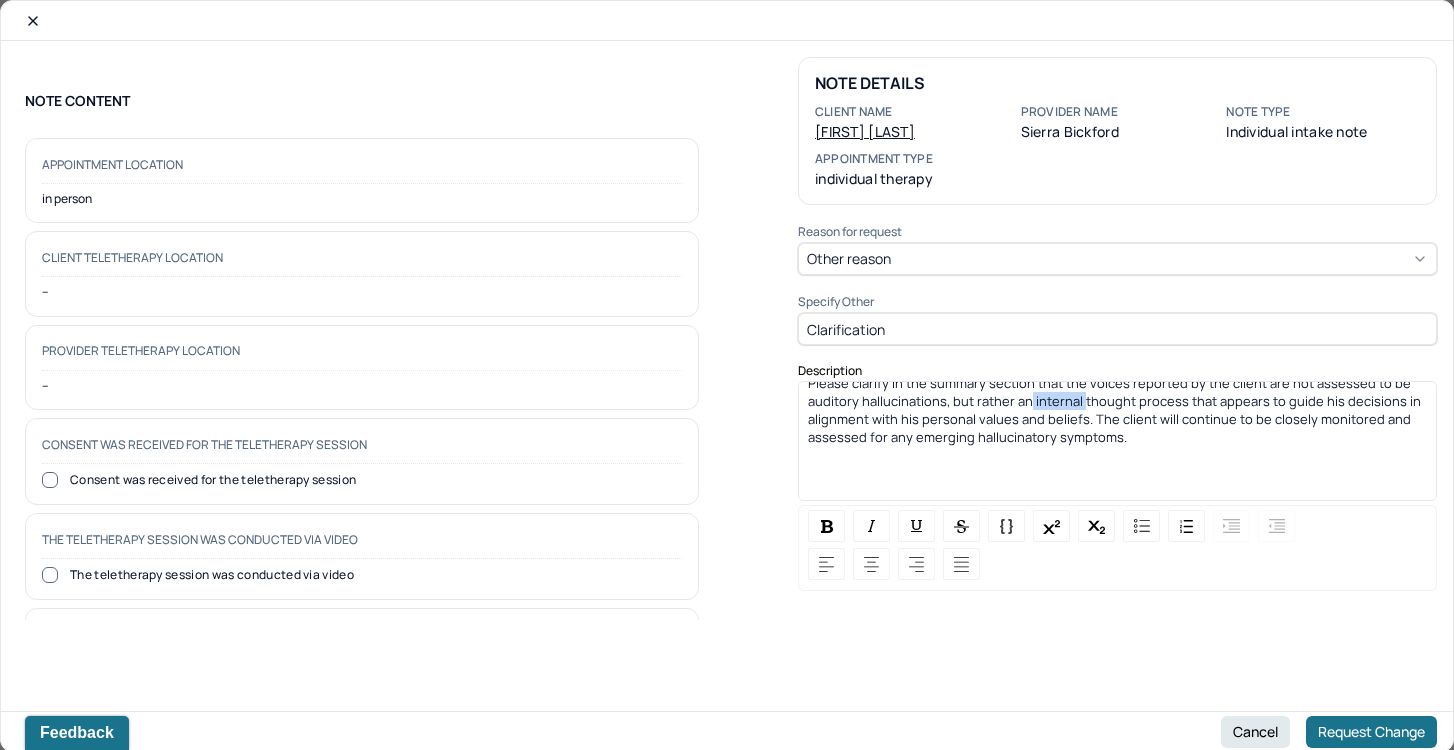 drag, startPoint x: 1079, startPoint y: 402, endPoint x: 1029, endPoint y: 400, distance: 50.039986 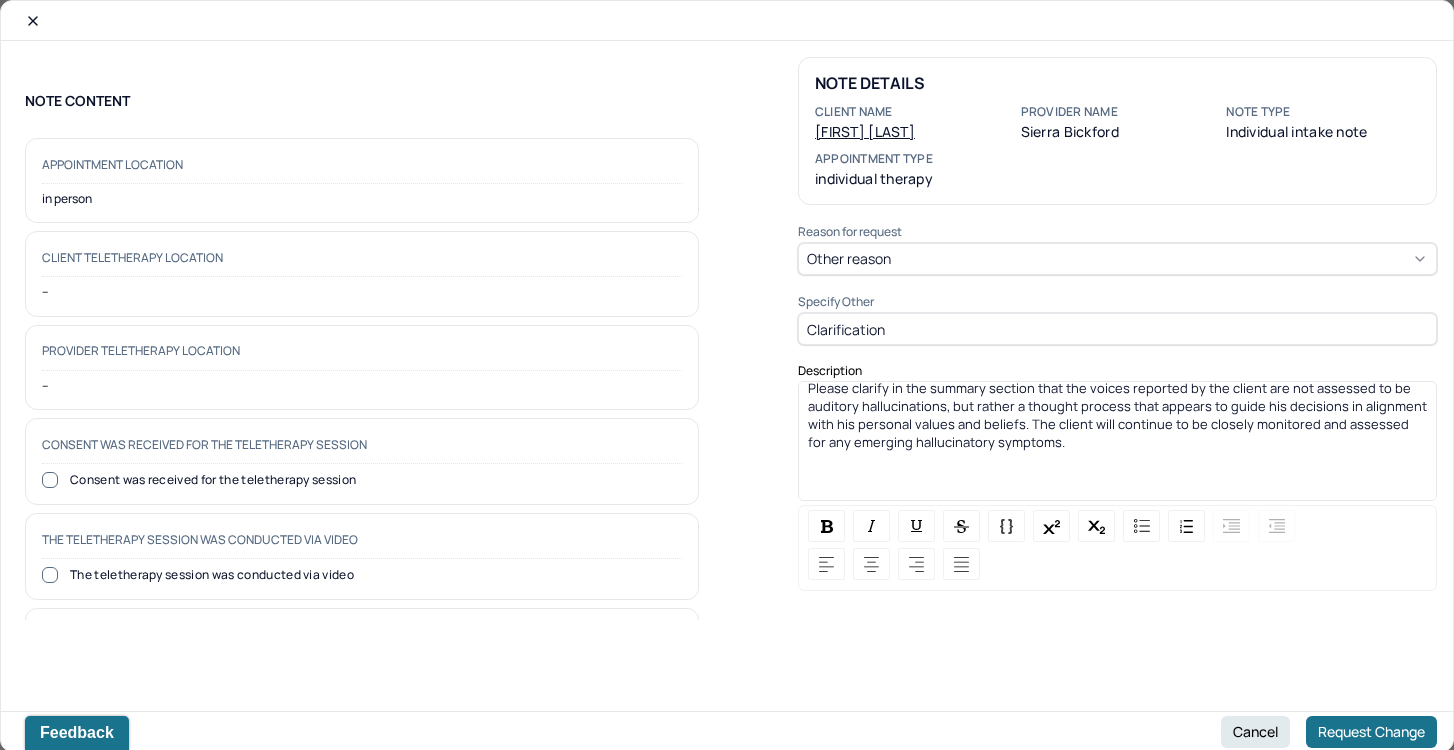 scroll, scrollTop: 14, scrollLeft: 0, axis: vertical 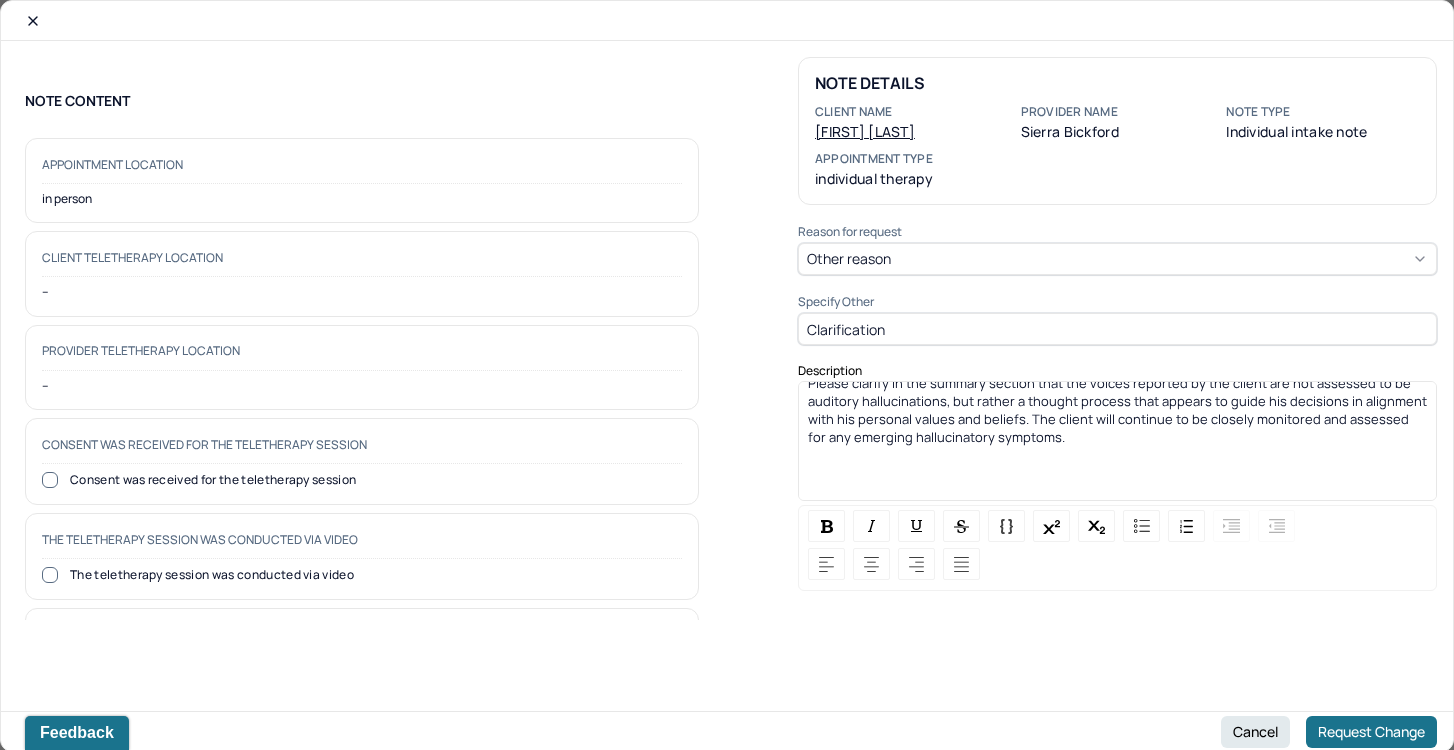click on "Please clarify in the summary section that the voices reported by the client are not assessed to be auditory hallucinations, but rather a thought process that appears to guide his decisions in alignment with his personal values and beliefs. The client will continue to be closely monitored and assessed for any emerging hallucinatory symptoms." at bounding box center (1118, 410) 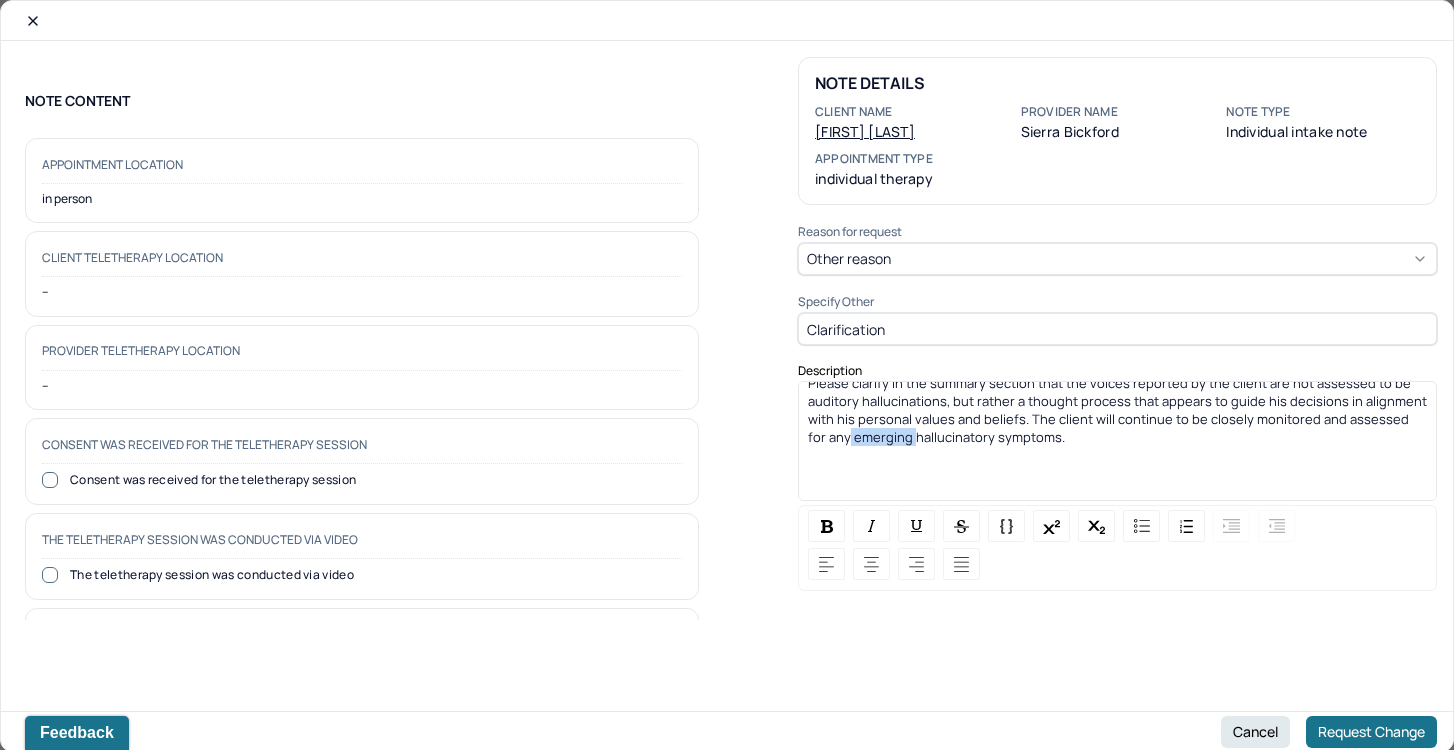 drag, startPoint x: 890, startPoint y: 438, endPoint x: 830, endPoint y: 439, distance: 60.00833 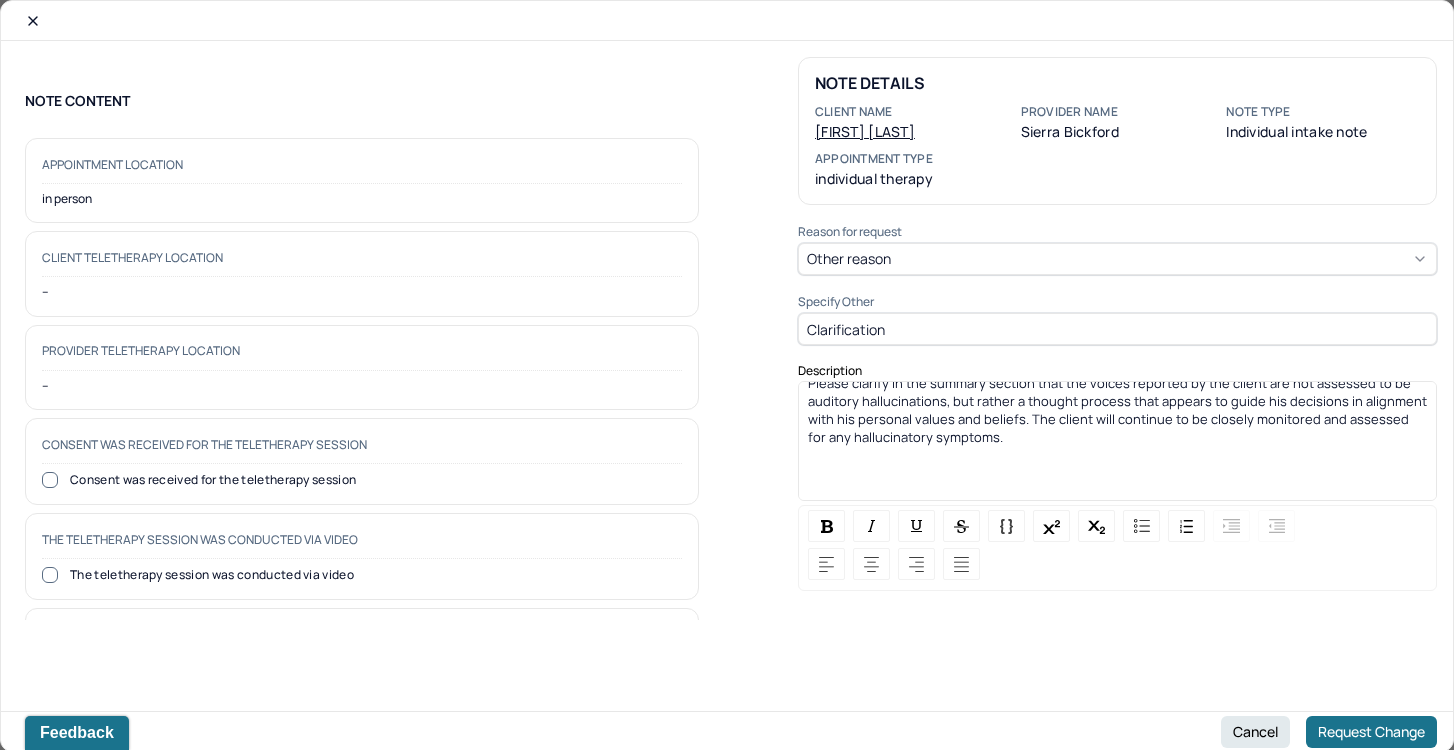 click on "Please clarify in the summary section that the voices reported by the client are not assessed to be auditory hallucinations, but rather a thought process that appears to guide his decisions in alignment with his personal values and beliefs. The client will continue to be closely monitored and assessed for any hallucinatory symptoms." at bounding box center [1118, 434] 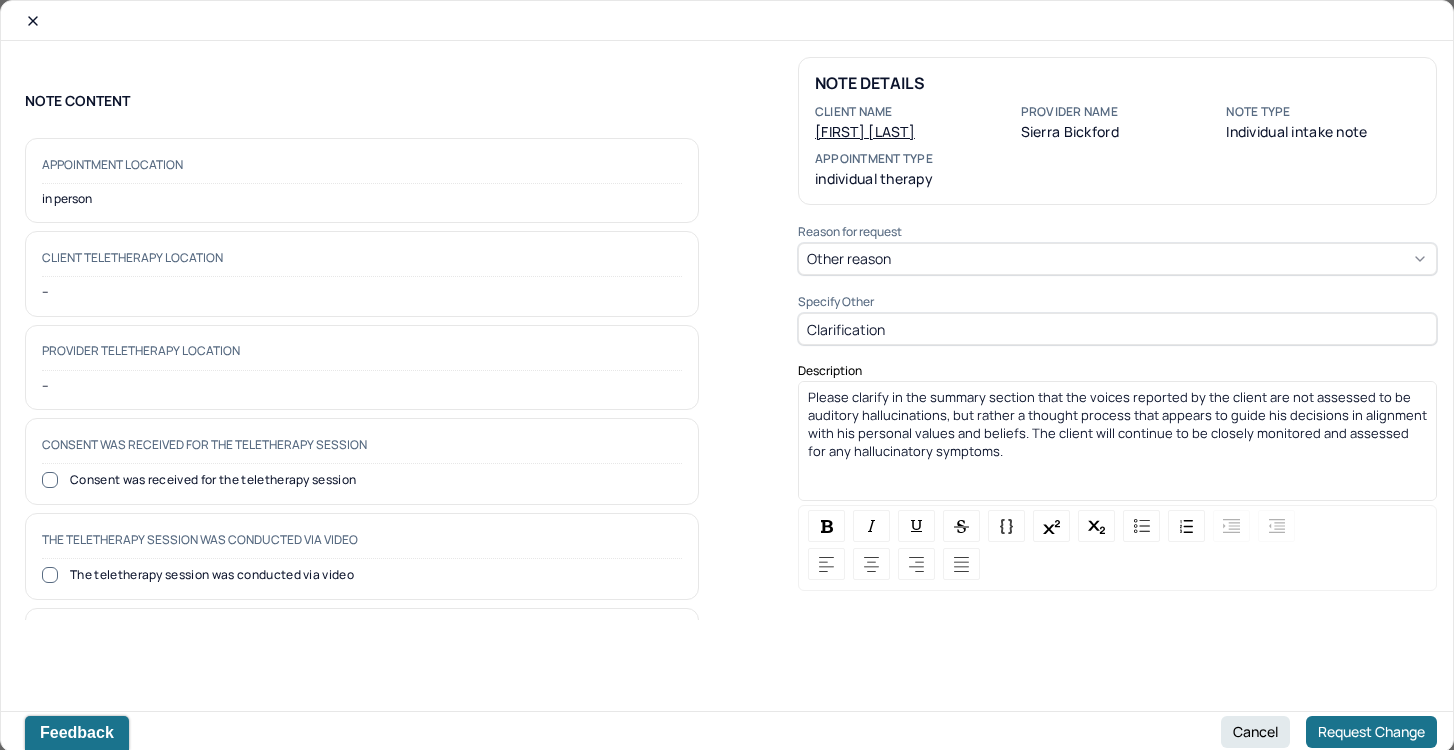 click on "Please clarify in the summary section that the voices reported by the client are not assessed to be auditory hallucinations, but rather a thought process that appears to guide his decisions in alignment with his personal values and beliefs. The client will continue to be closely monitored and assessed for any hallucinatory symptoms." at bounding box center [1119, 424] 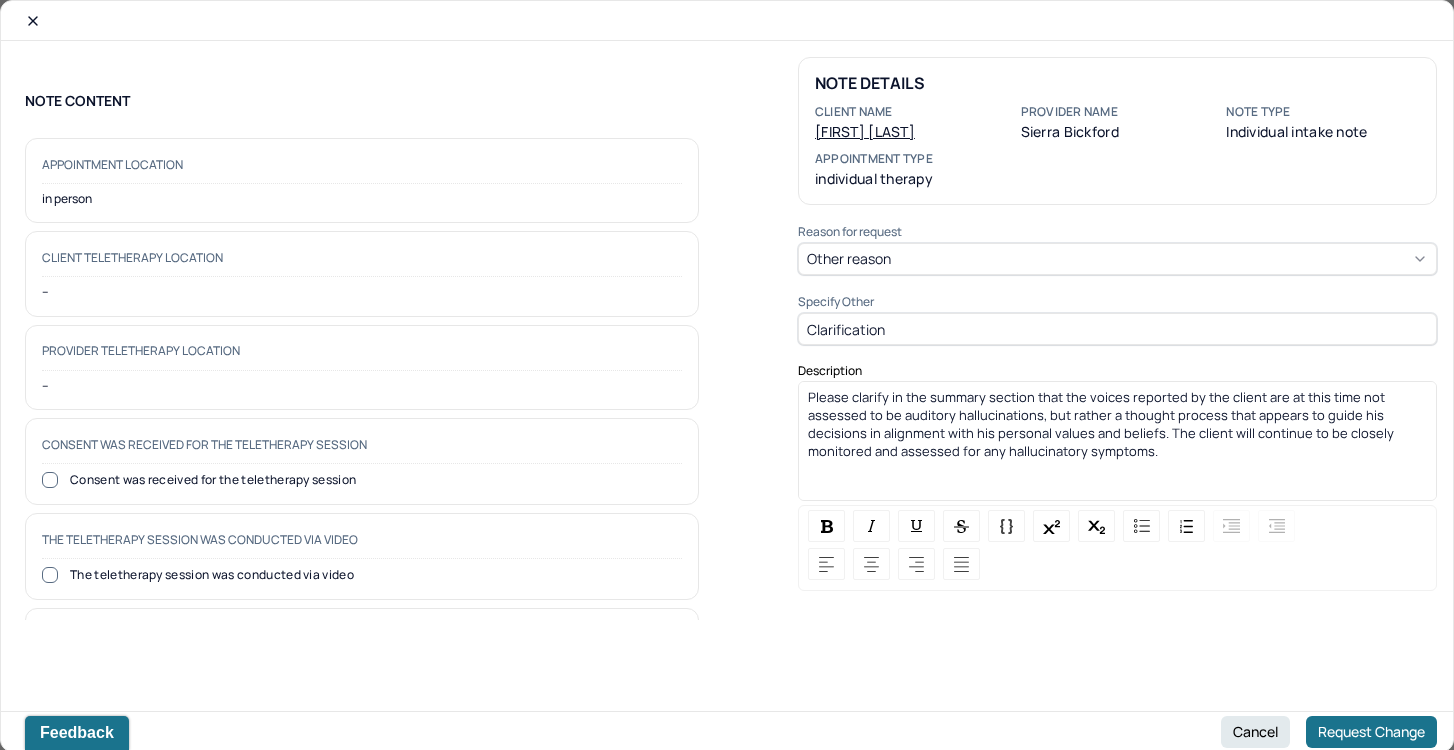 drag, startPoint x: 1004, startPoint y: 404, endPoint x: 1204, endPoint y: 441, distance: 203.3937 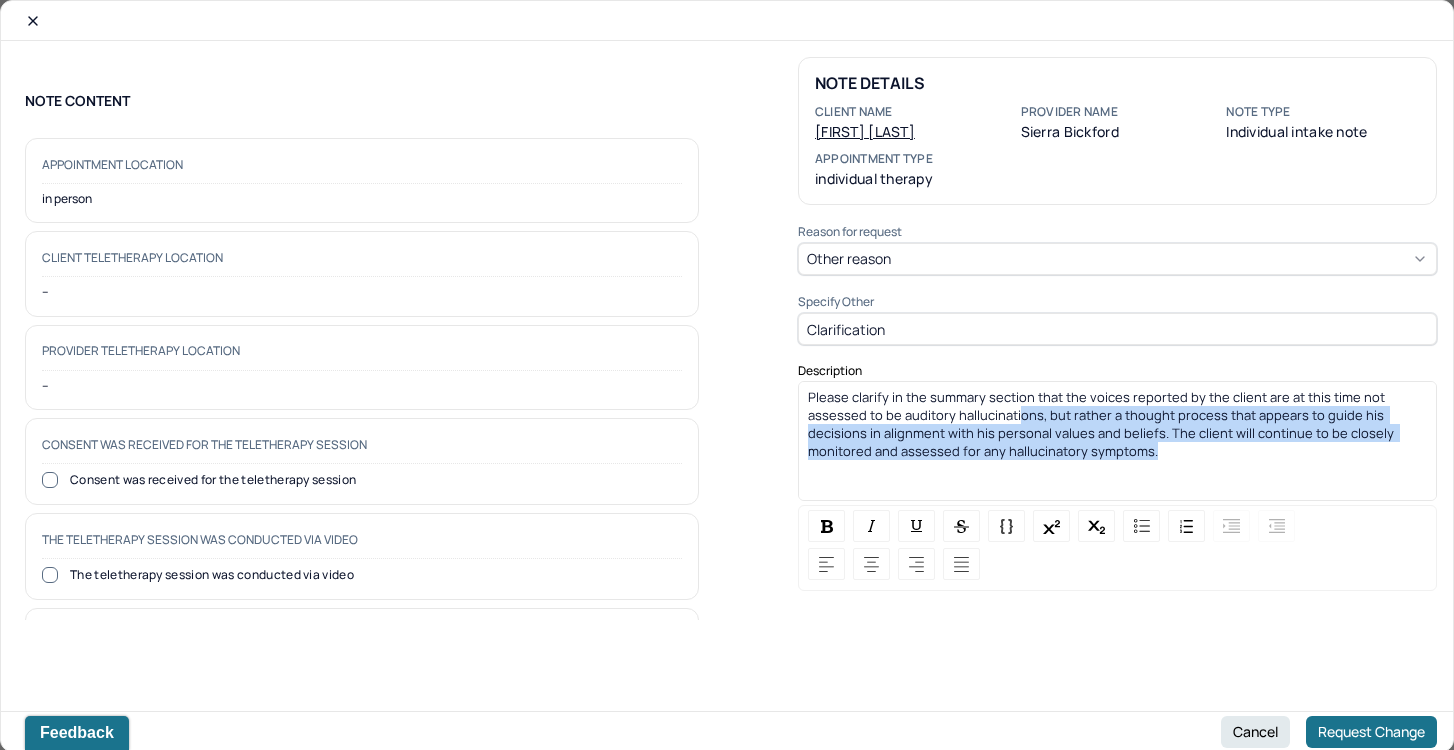drag, startPoint x: 1204, startPoint y: 441, endPoint x: 954, endPoint y: 411, distance: 251.79356 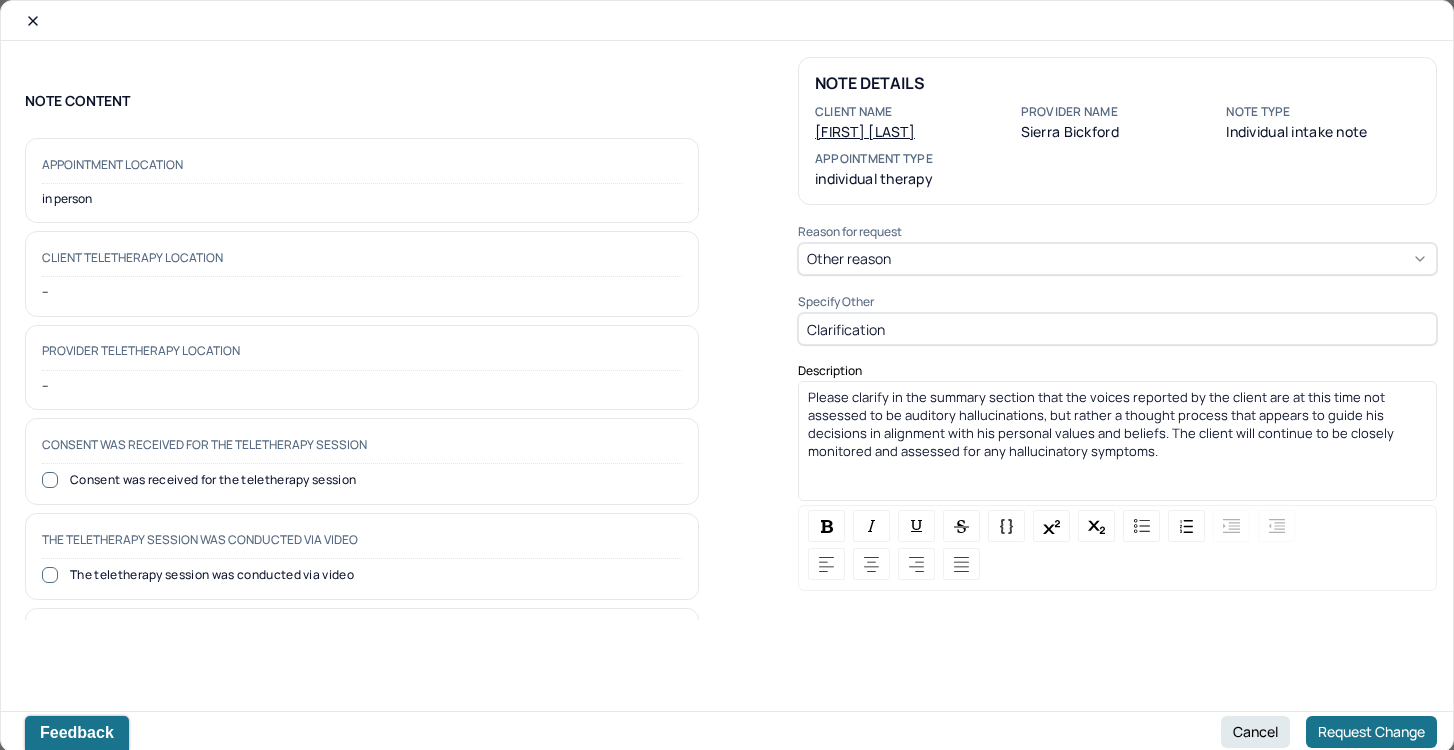 scroll, scrollTop: 14, scrollLeft: 0, axis: vertical 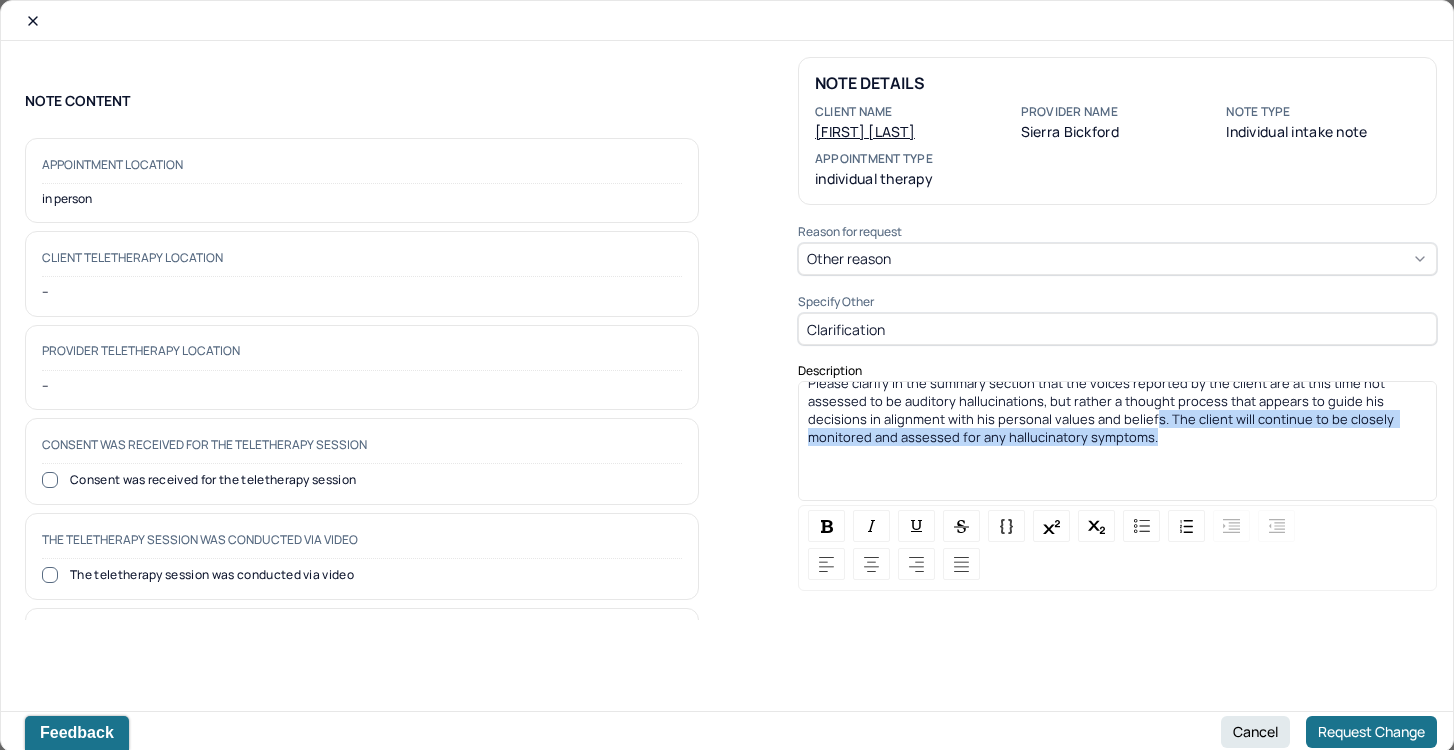 drag, startPoint x: 1075, startPoint y: 417, endPoint x: 1178, endPoint y: 444, distance: 106.48004 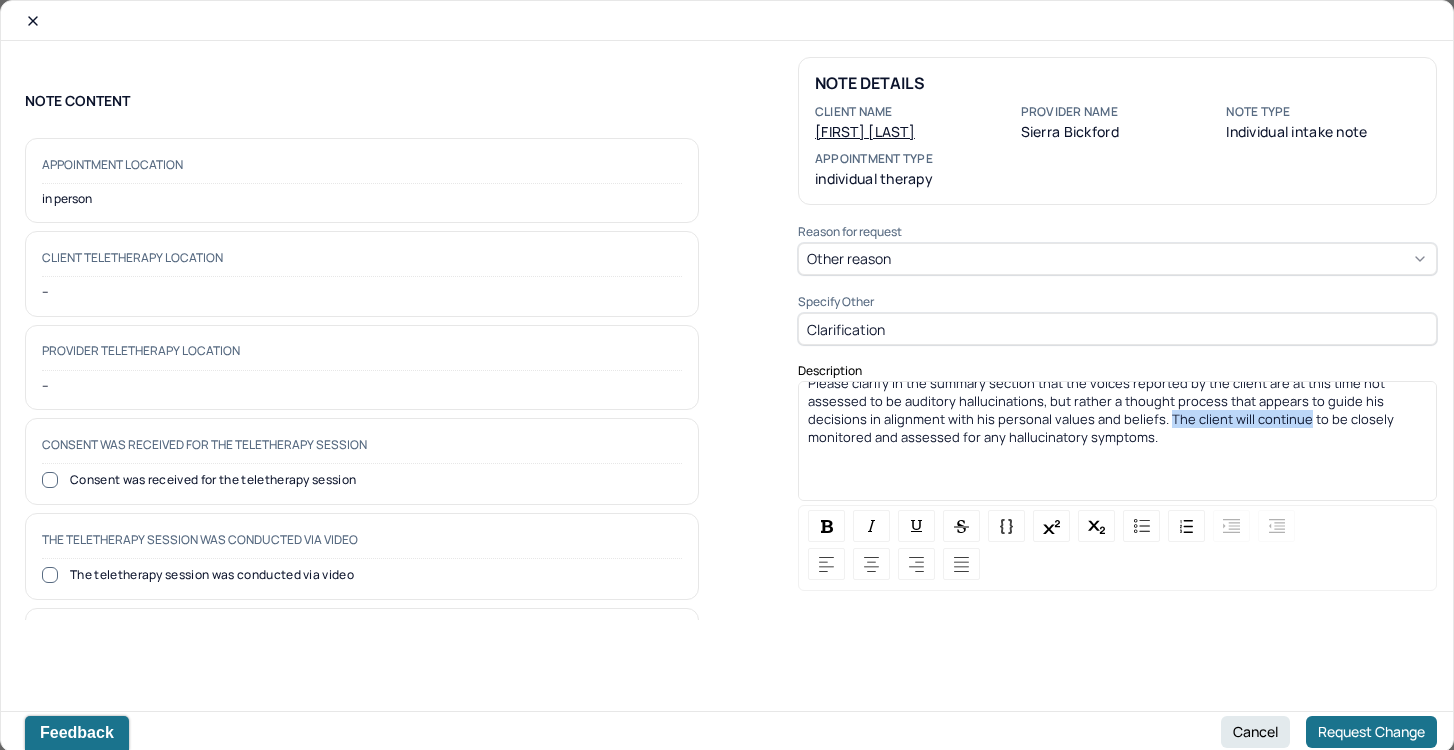 drag, startPoint x: 1221, startPoint y: 420, endPoint x: 1088, endPoint y: 412, distance: 133.24039 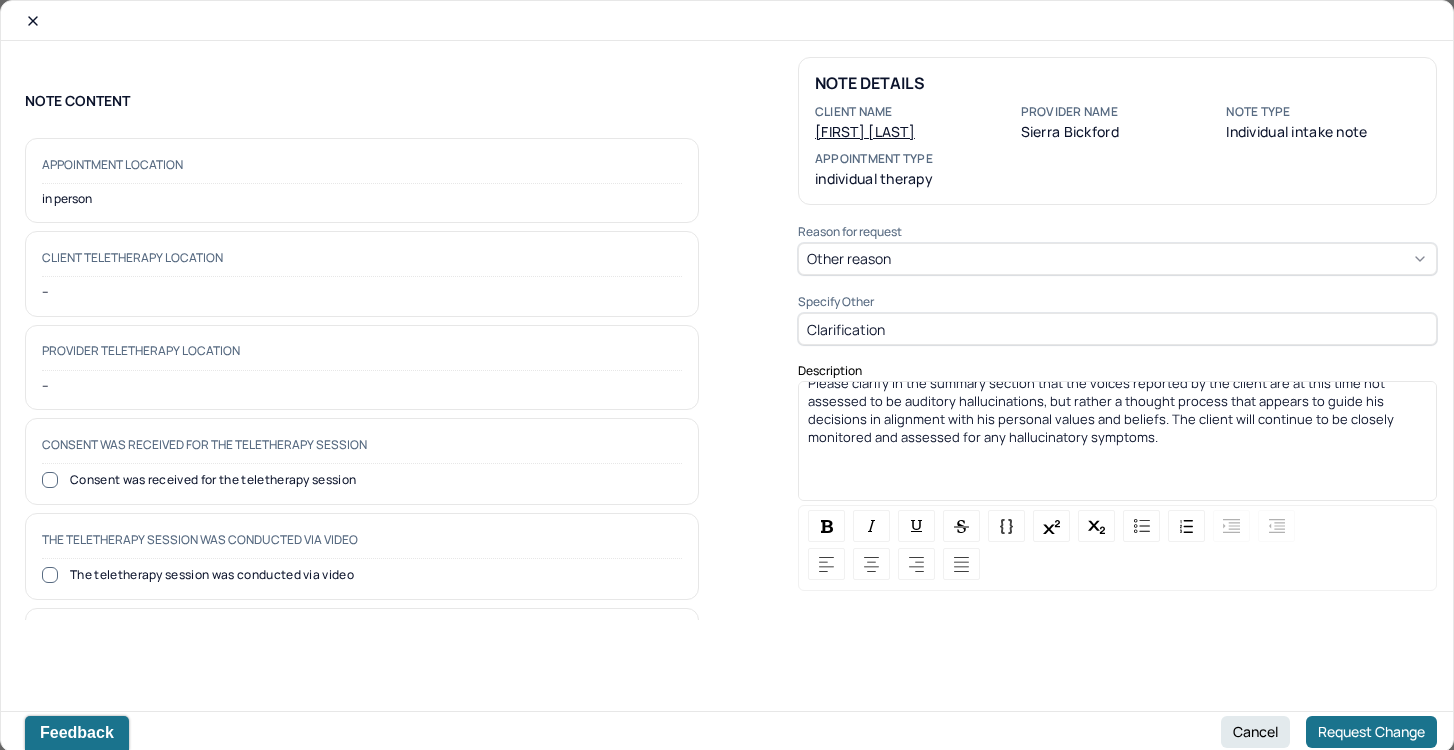 click on "Please clarify in the summary section that the voices reported by the client are at this time not assessed to be auditory hallucinations, but rather a thought process that appears to guide his decisions in alignment with his personal values and beliefs. The client will continue to be closely monitored and assessed for any hallucinatory symptoms." at bounding box center [1118, 410] 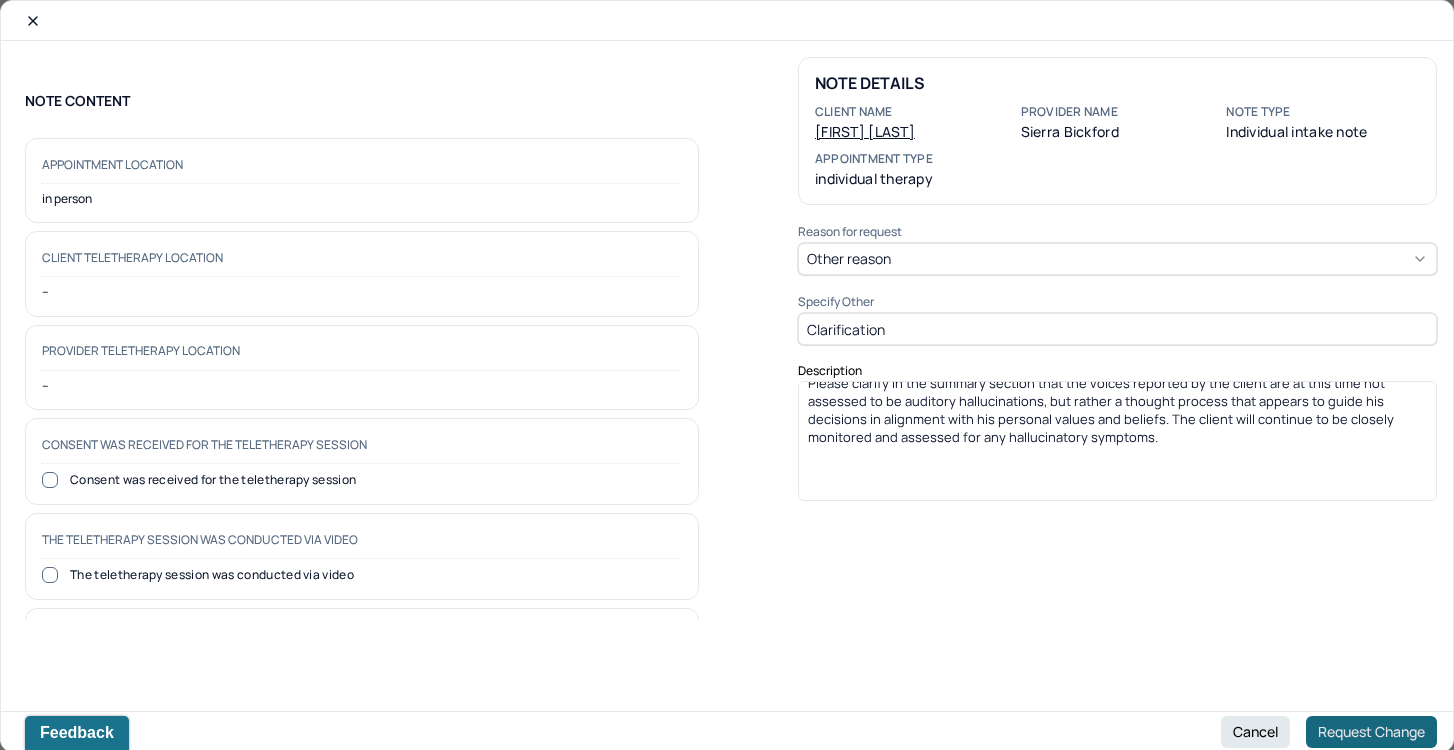 click on "Request Change" at bounding box center [1371, 732] 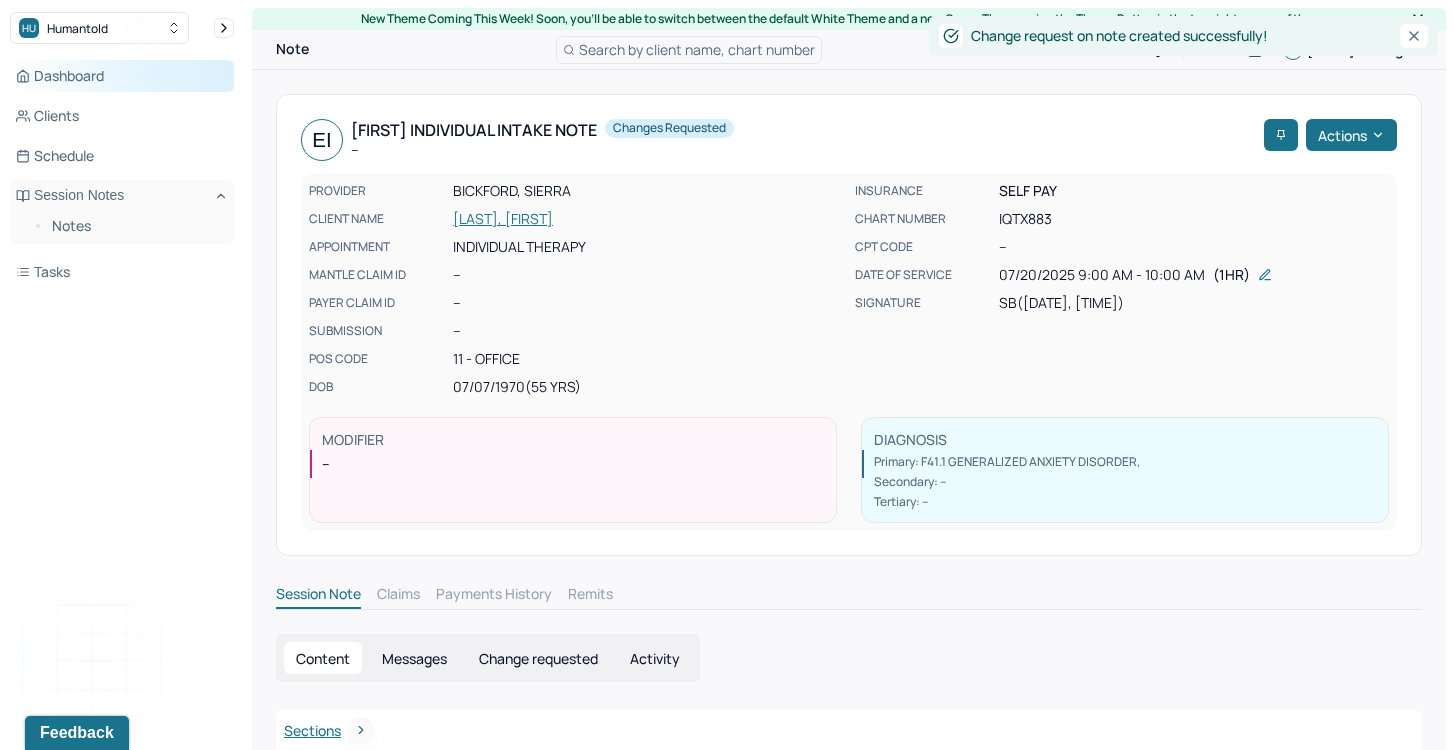 click on "Dashboard" at bounding box center (122, 76) 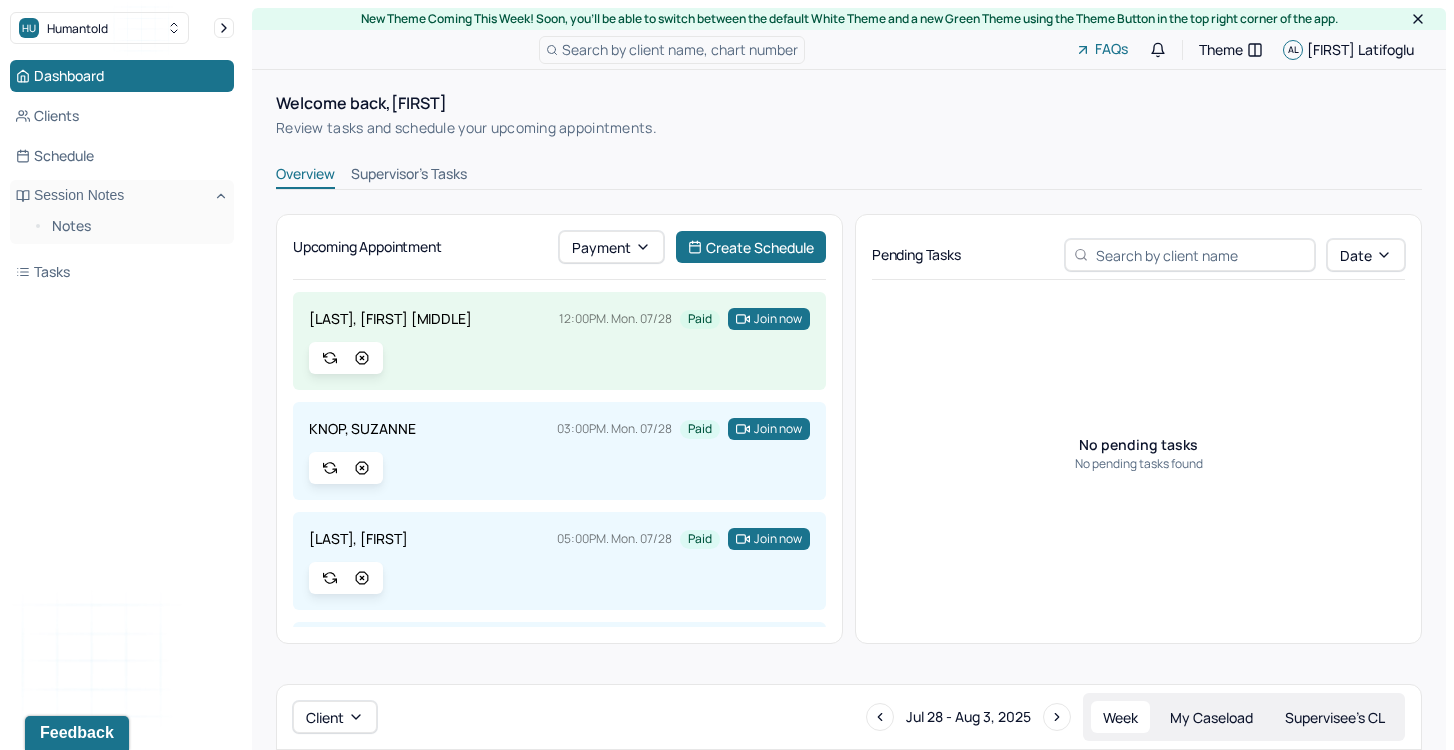 click on "Supervisor's Tasks" at bounding box center (409, 176) 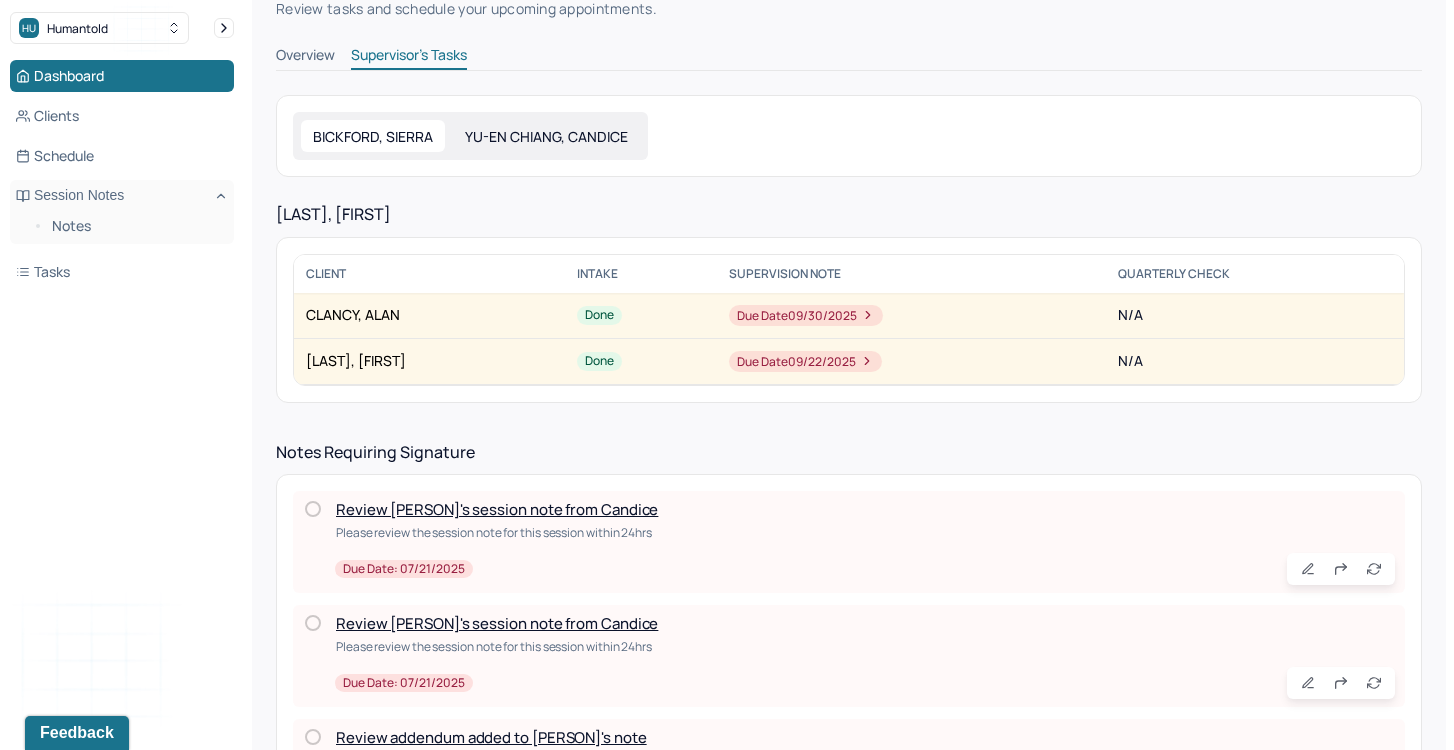 scroll, scrollTop: 0, scrollLeft: 0, axis: both 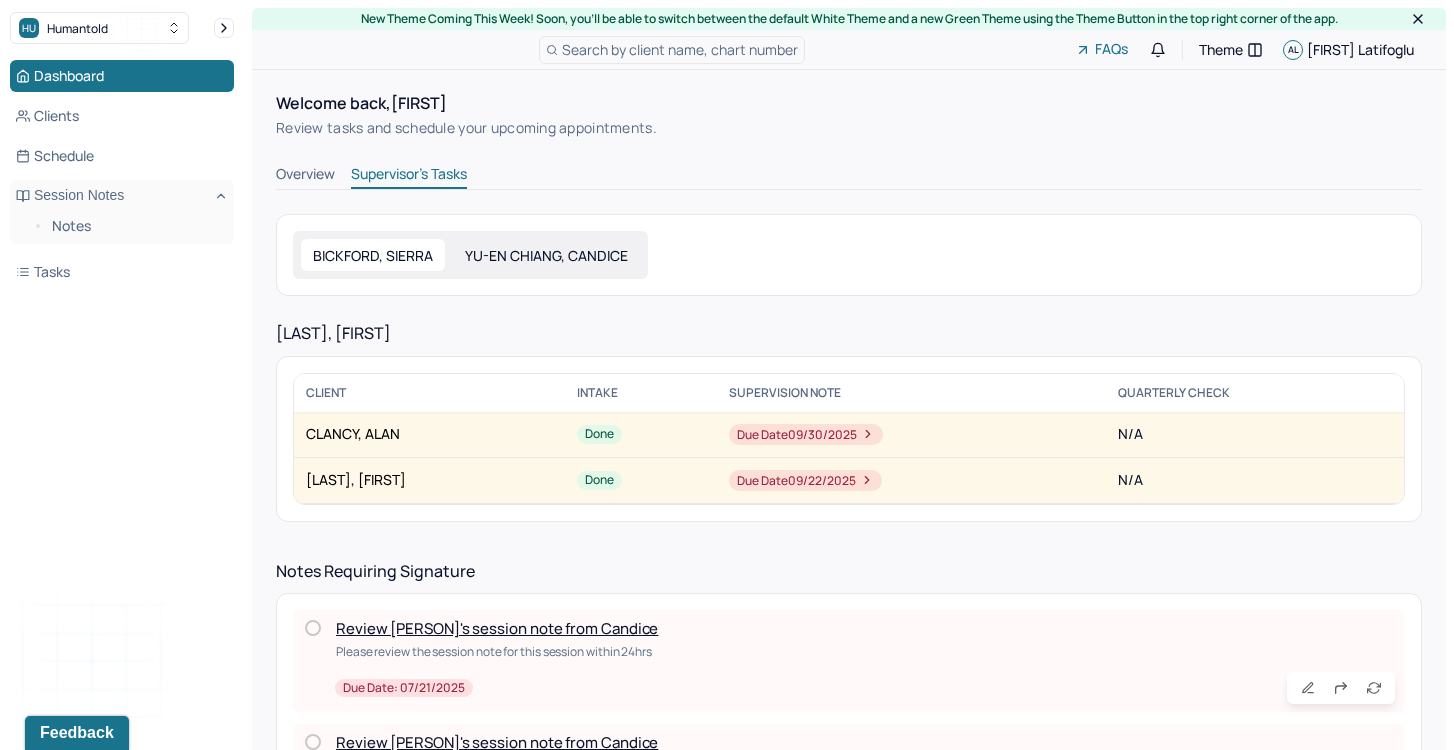 click on "YU-EN CHIANG, CANDICE" at bounding box center [546, 255] 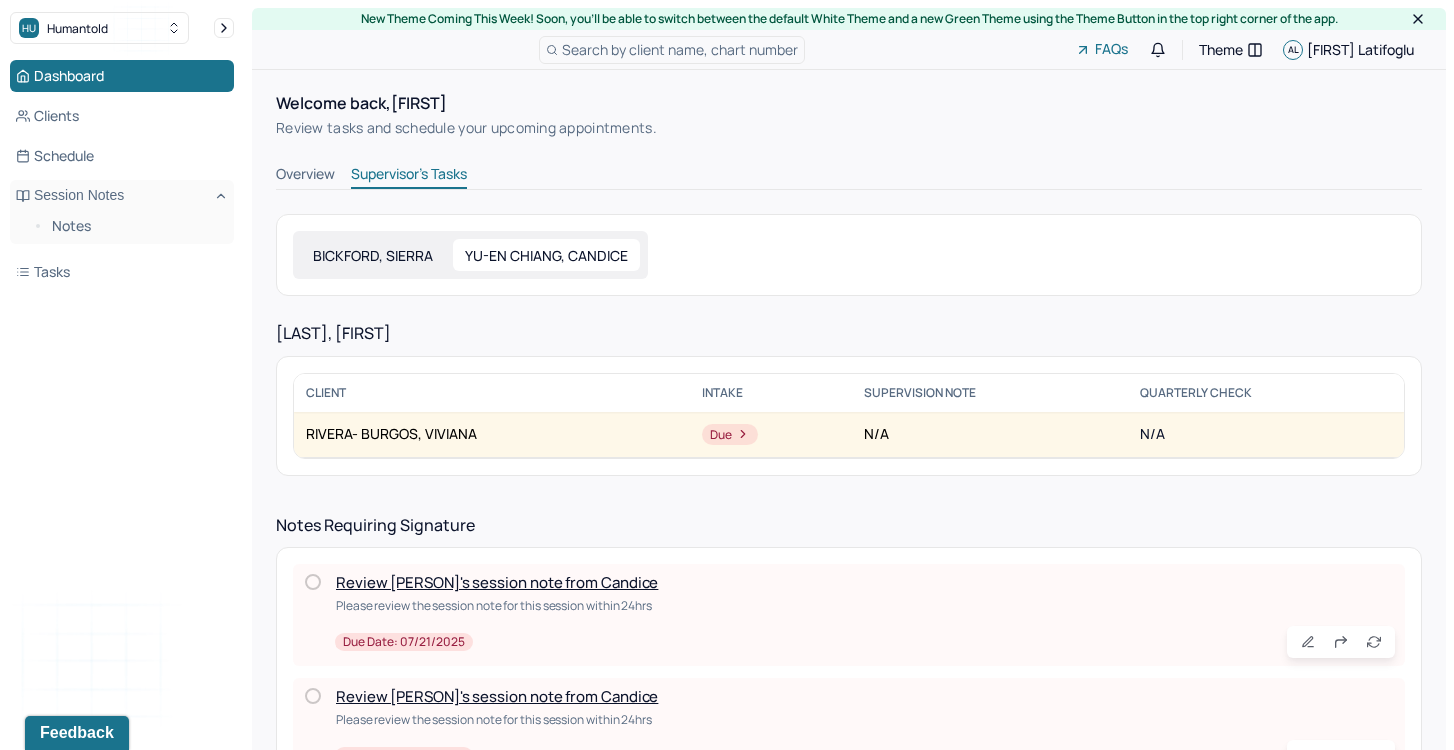 click on "RIVERA- BURGOS, VIVIANA" at bounding box center [391, 433] 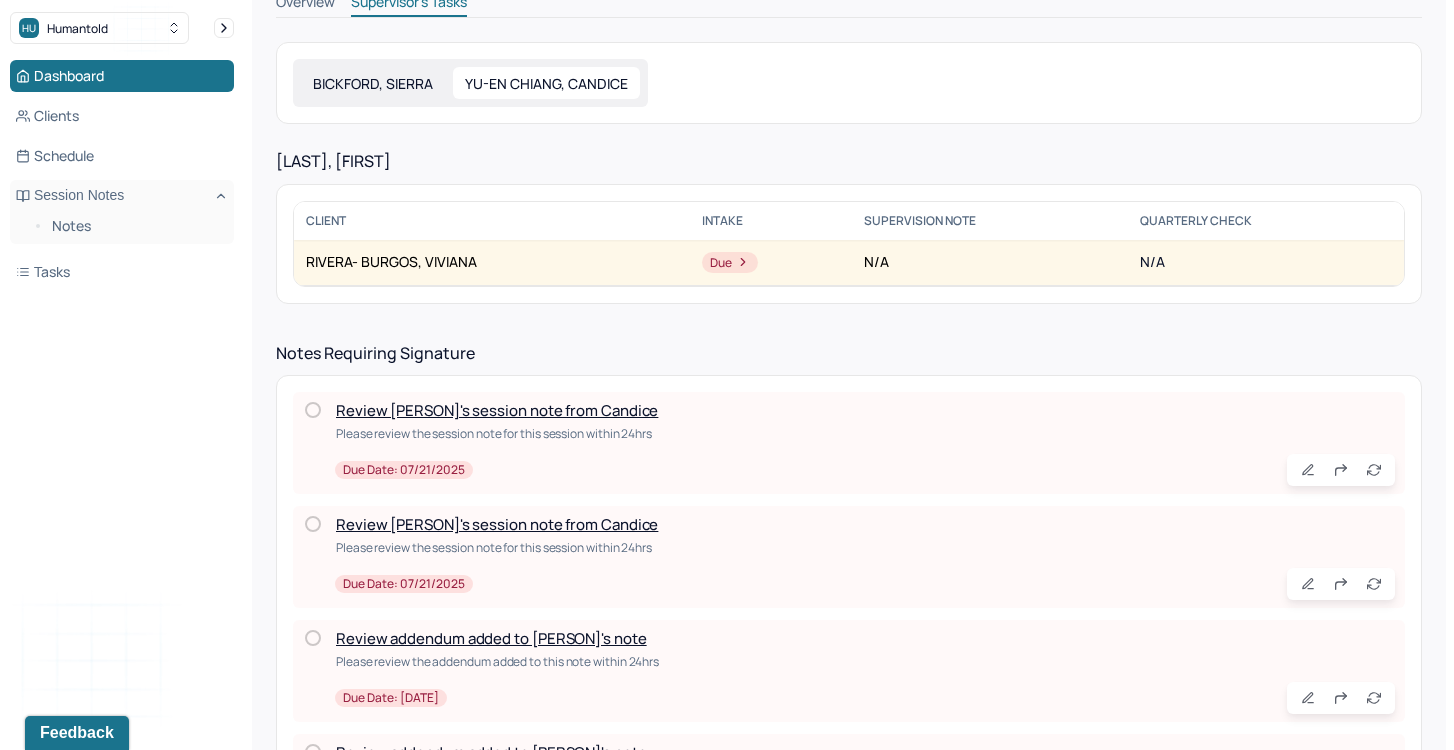 scroll, scrollTop: 195, scrollLeft: 0, axis: vertical 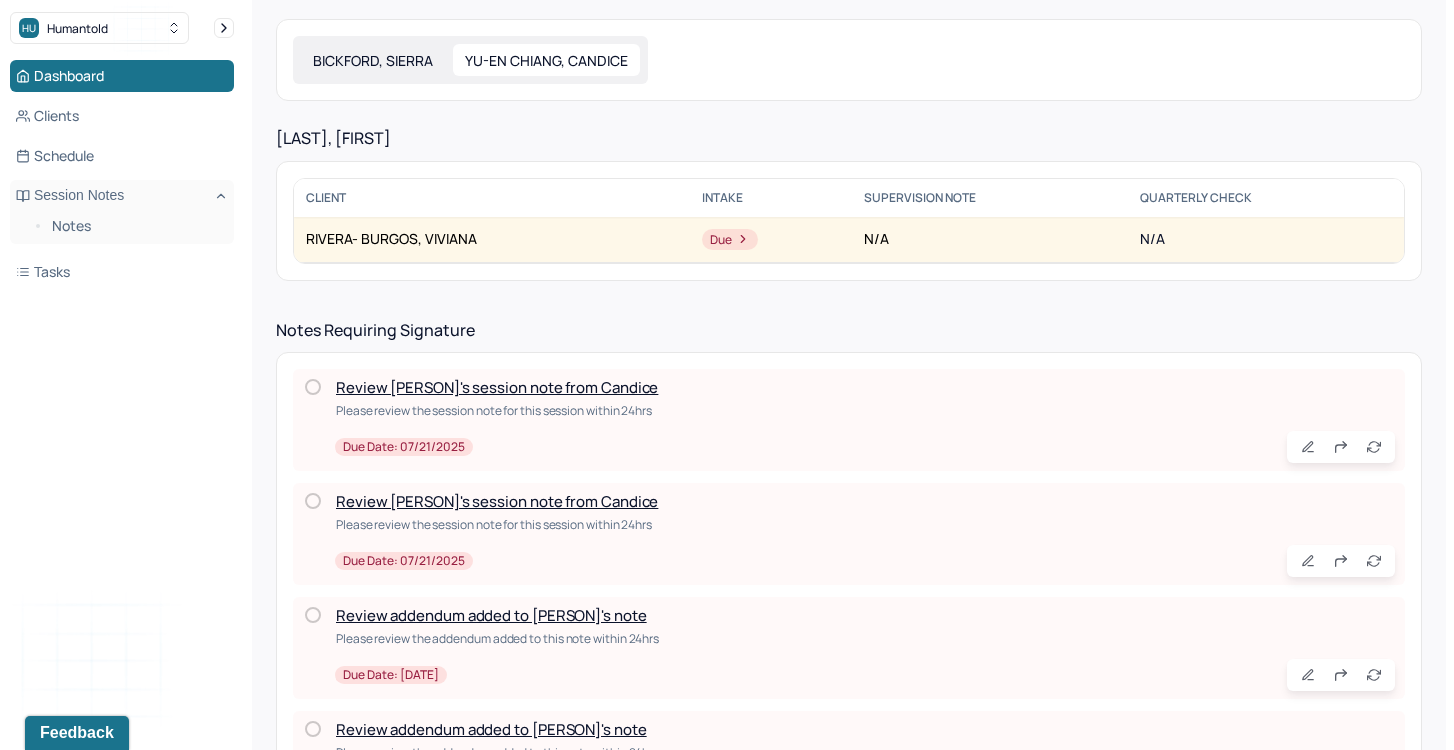 click on "BICKFORD, SIERRA YU-EN CHIANG, CANDICE" at bounding box center (470, 60) 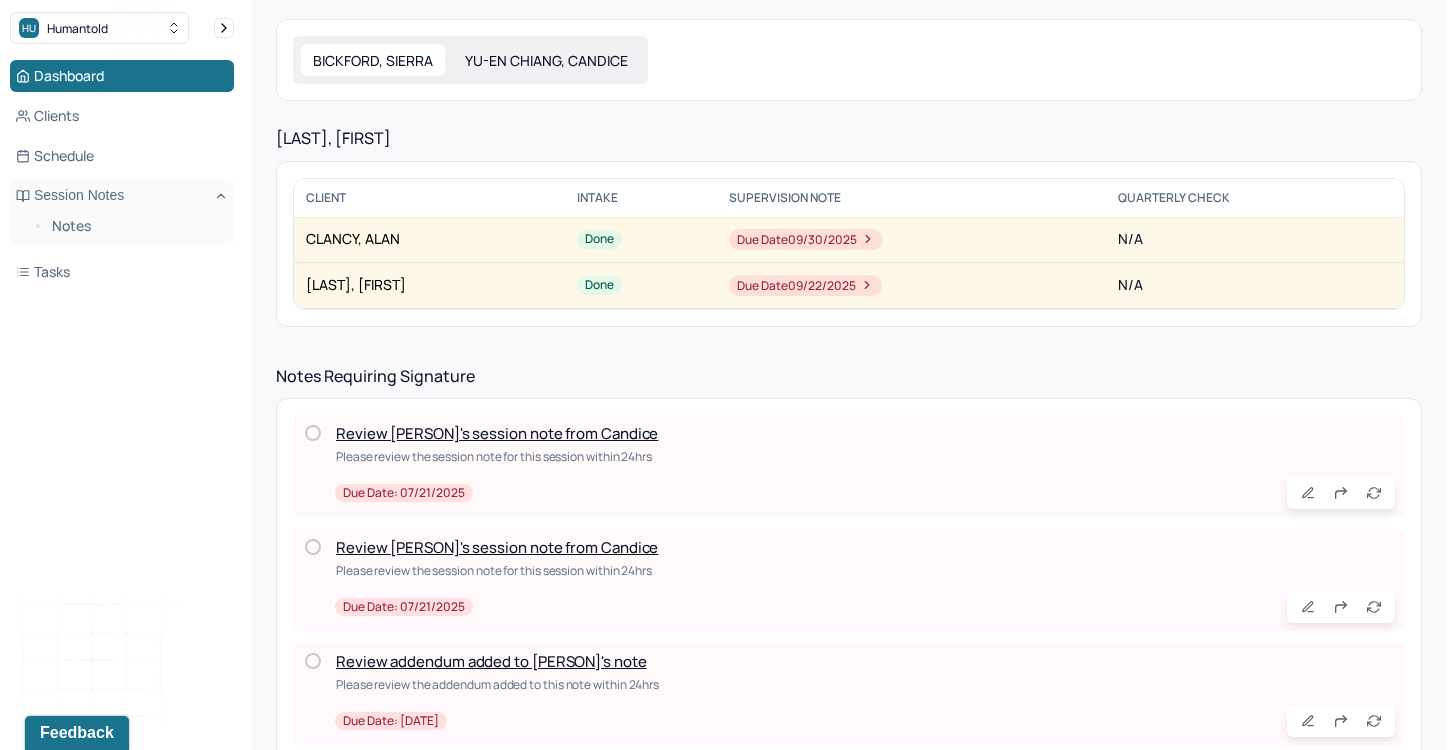 scroll, scrollTop: 192, scrollLeft: 0, axis: vertical 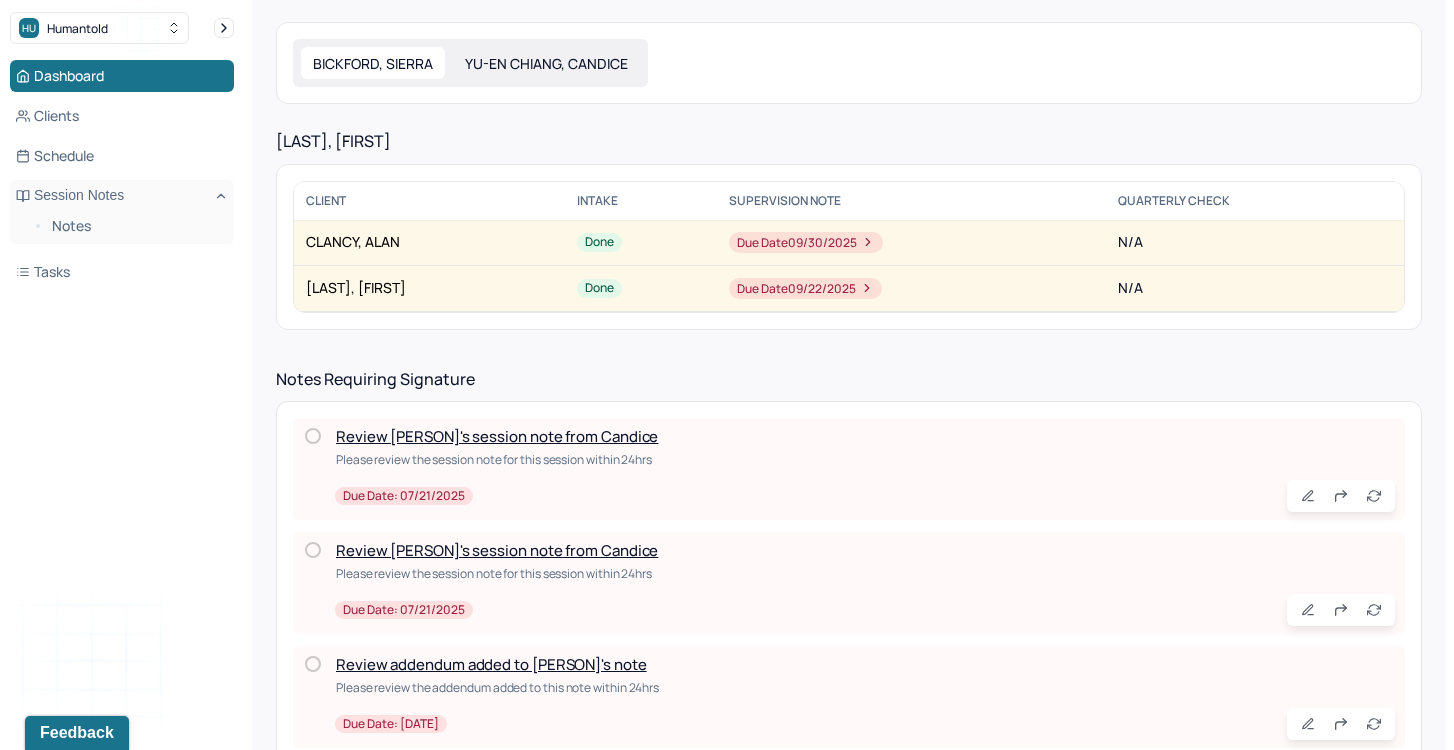 click on "YU-EN CHIANG, CANDICE" at bounding box center [546, 63] 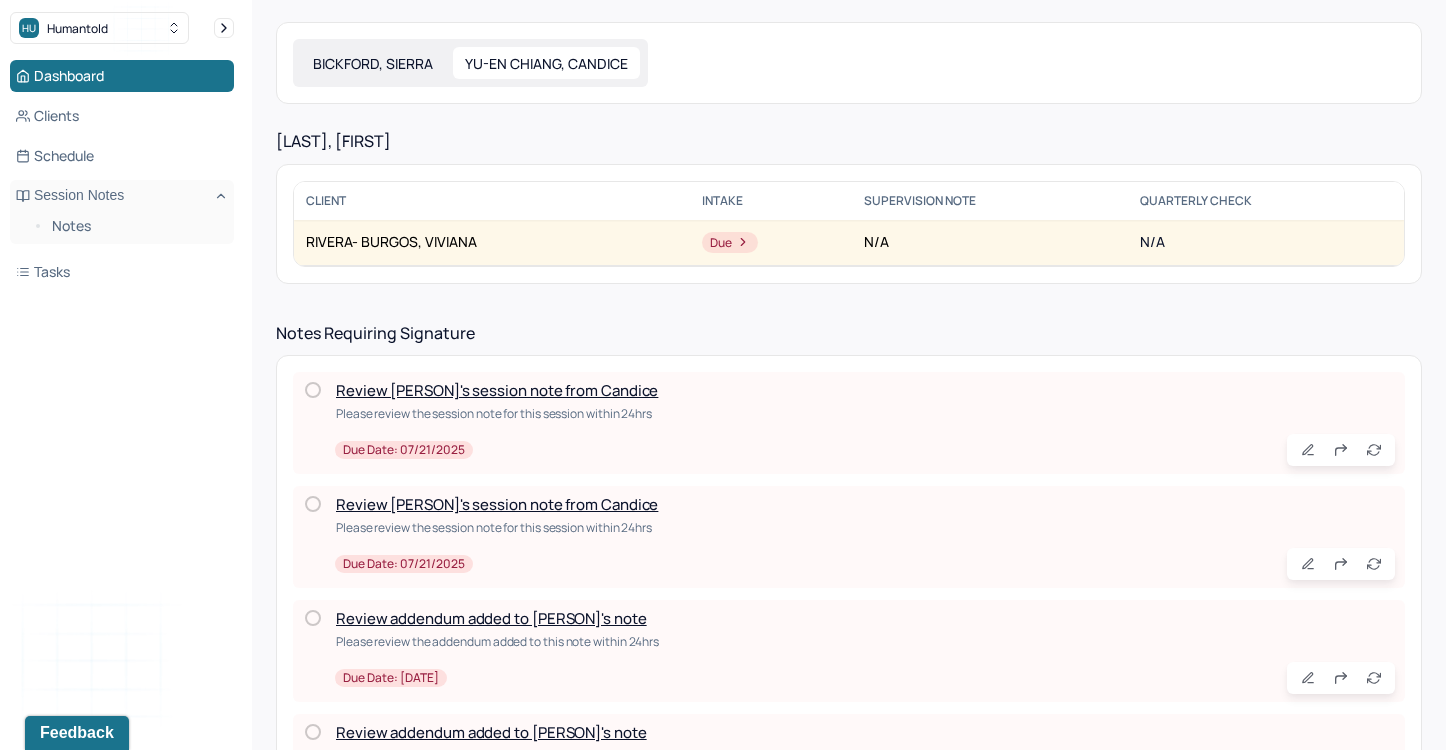 click on "BICKFORD, SIERRA" at bounding box center [373, 63] 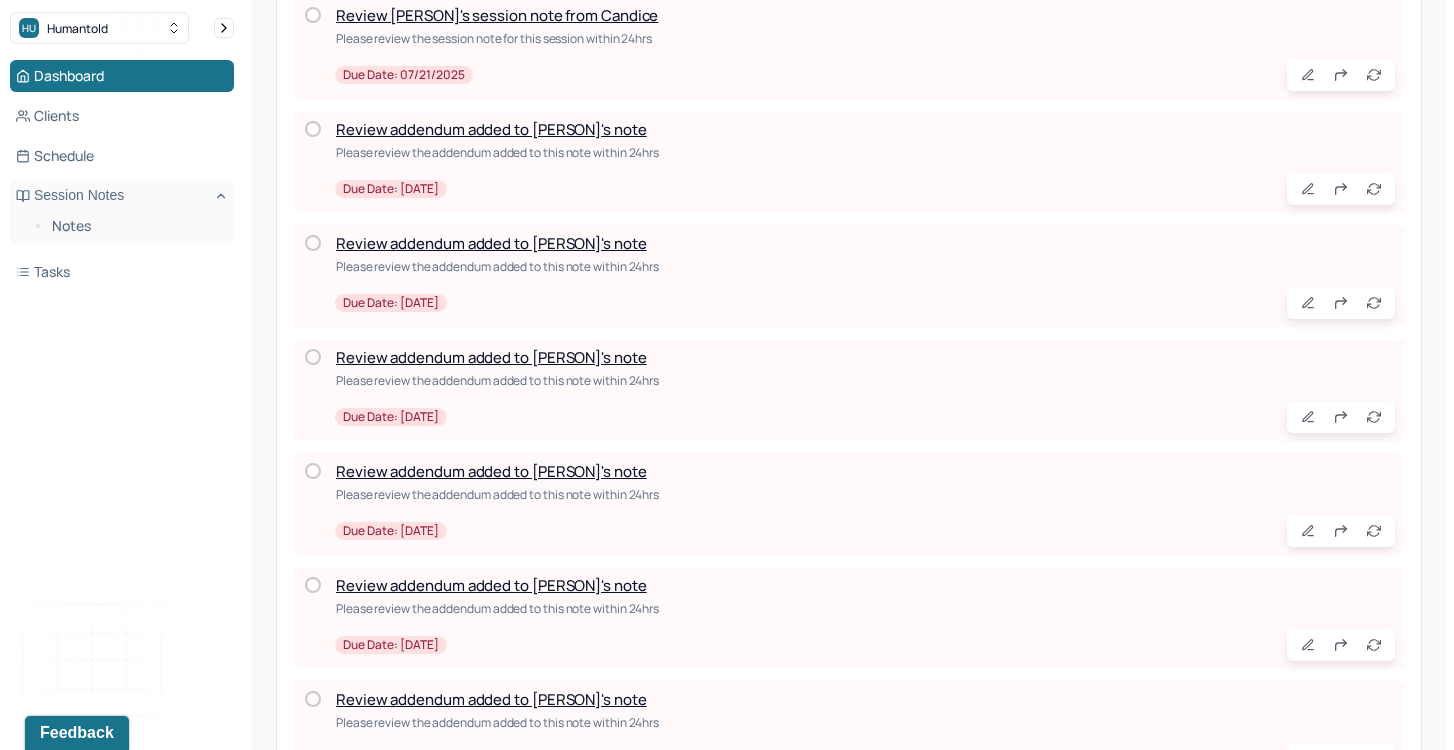 scroll, scrollTop: 0, scrollLeft: 0, axis: both 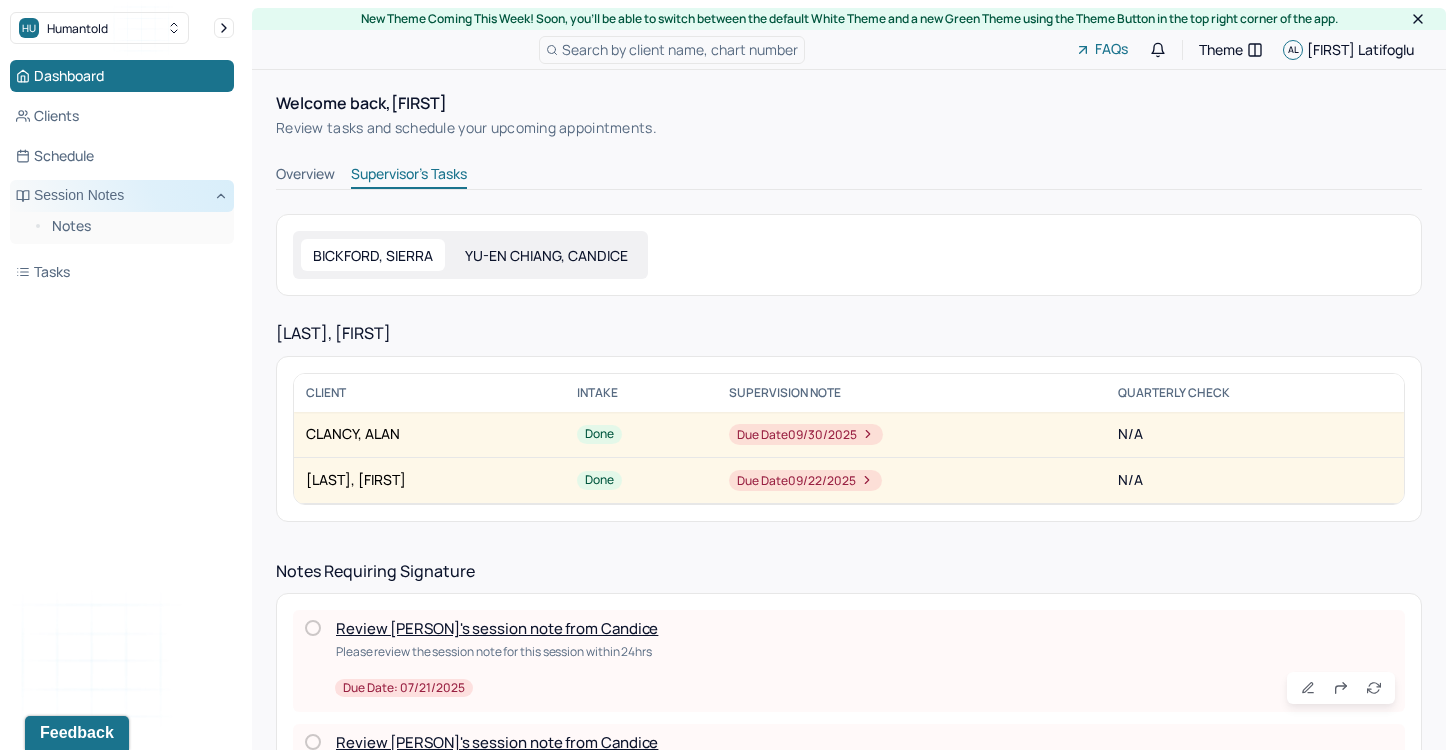 click on "Session Notes" at bounding box center (122, 196) 